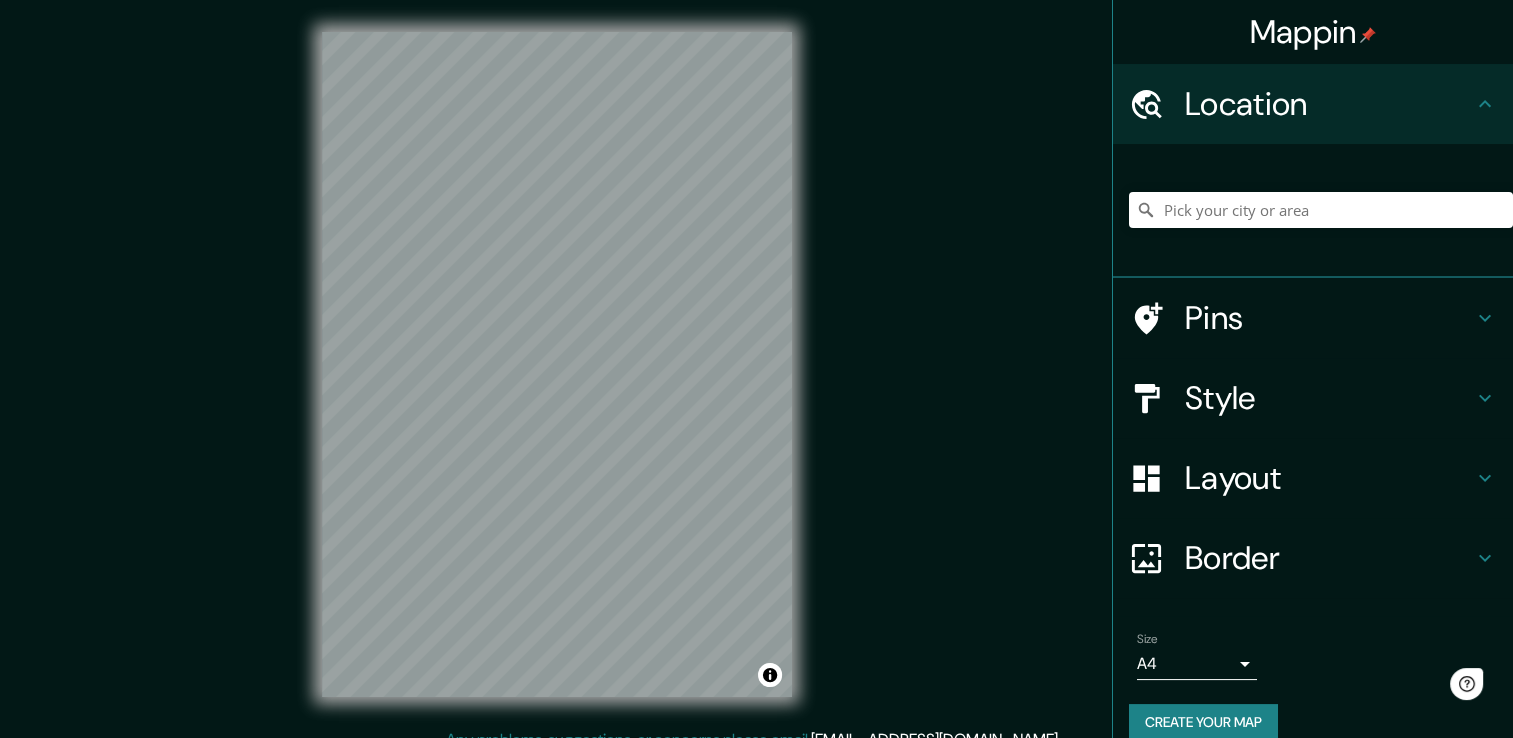 scroll, scrollTop: 0, scrollLeft: 0, axis: both 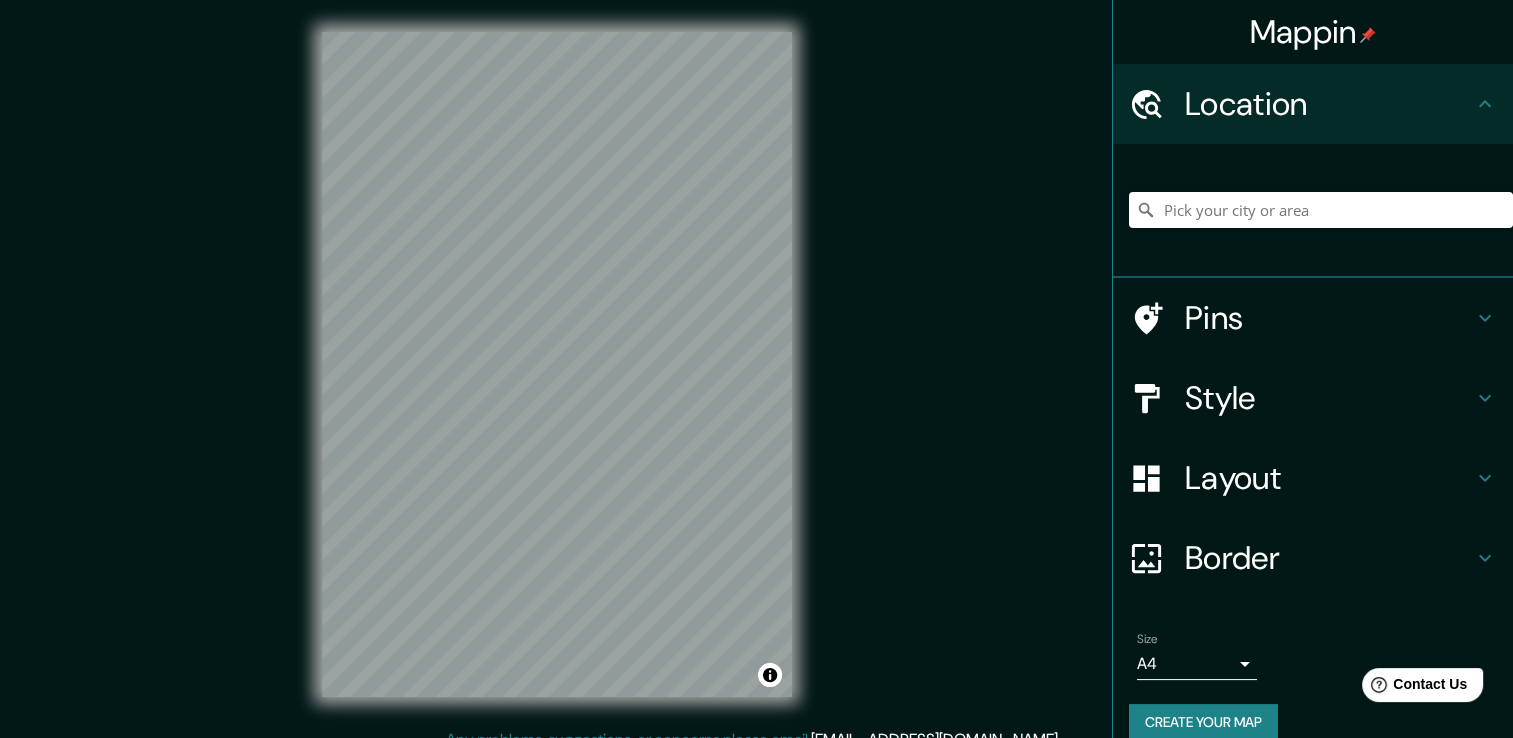 click on "Mappin Location Pins Style Layout Border Choose a border.  Hint : you can make layers of the frame opaque to create some cool effects. None Simple Transparent Fancy Size A4 single Create your map © Mapbox   © OpenStreetMap   Improve this map Any problems, suggestions, or concerns please email    [EMAIL_ADDRESS][DOMAIN_NAME] . . ." at bounding box center [756, 380] 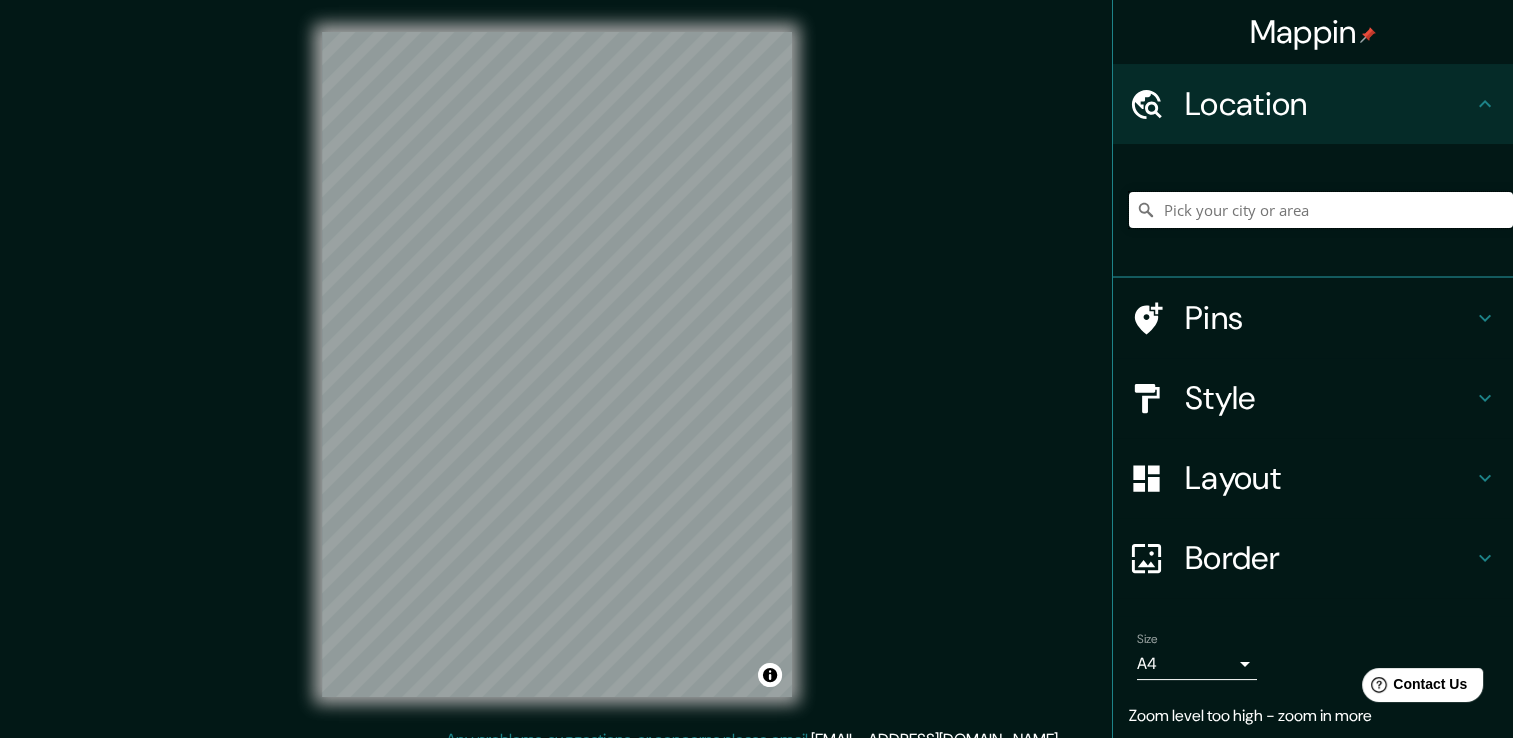 click at bounding box center (1321, 210) 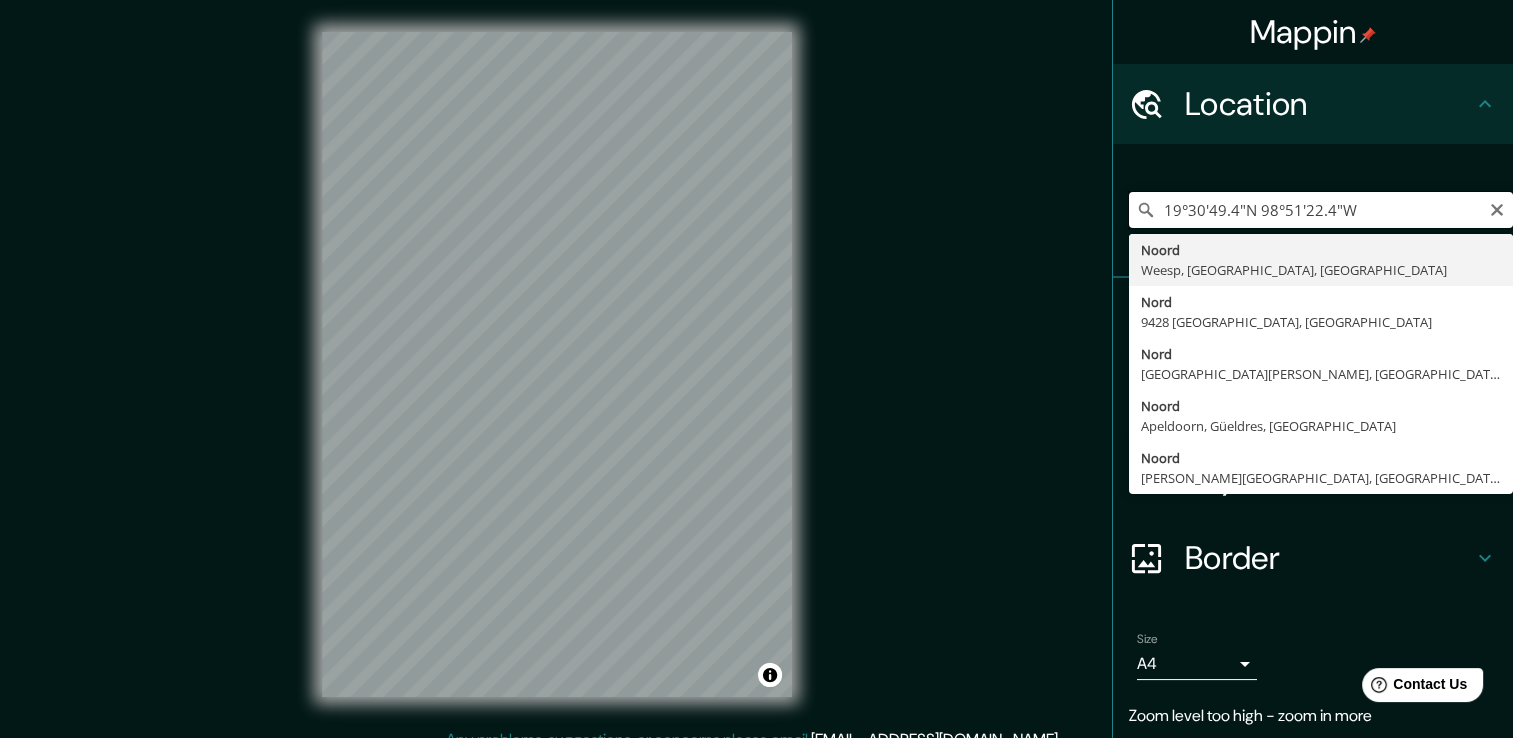 type on "19°30'49.4"N 98°51'22.4"W" 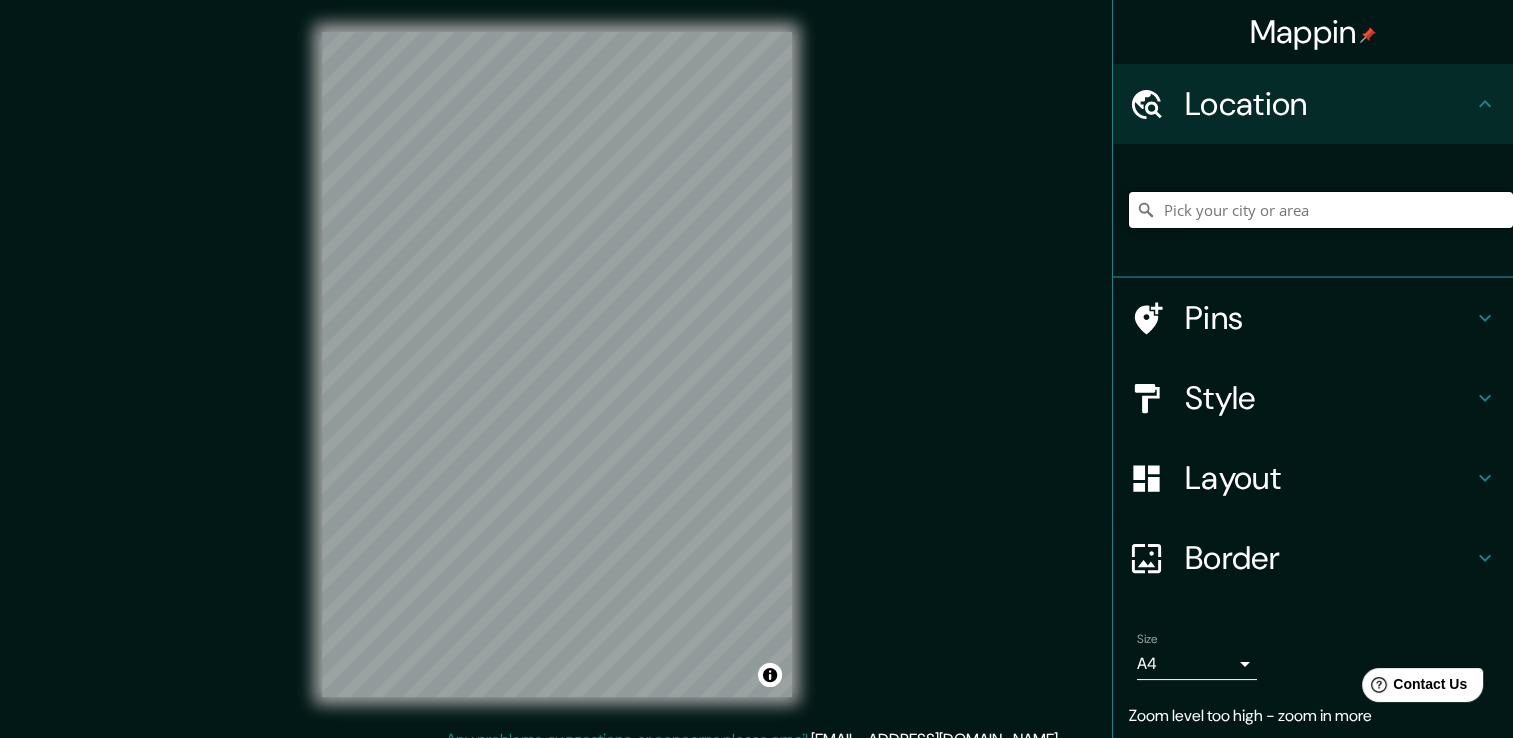 paste on "046, 56235 [GEOGRAPHIC_DATA][PERSON_NAME], [GEOGRAPHIC_DATA]." 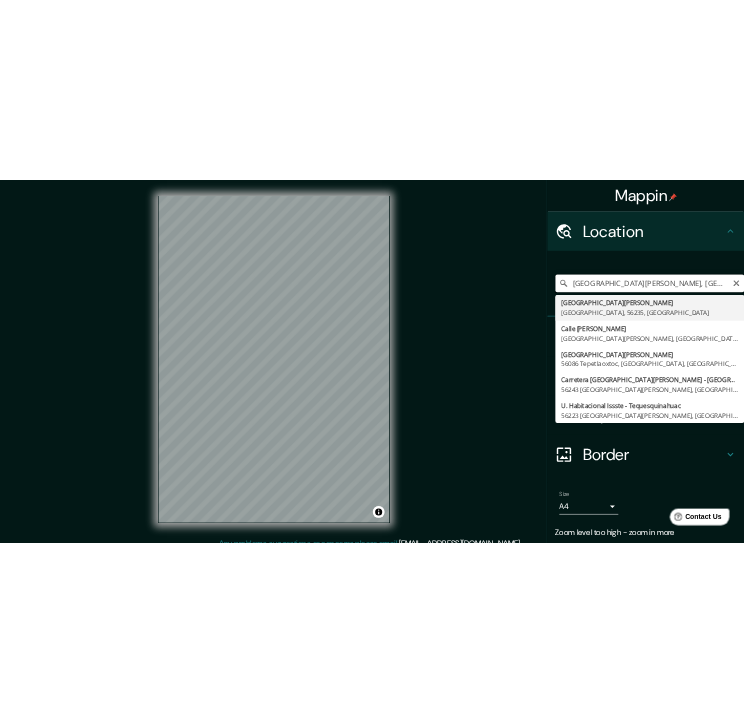 scroll, scrollTop: 0, scrollLeft: 0, axis: both 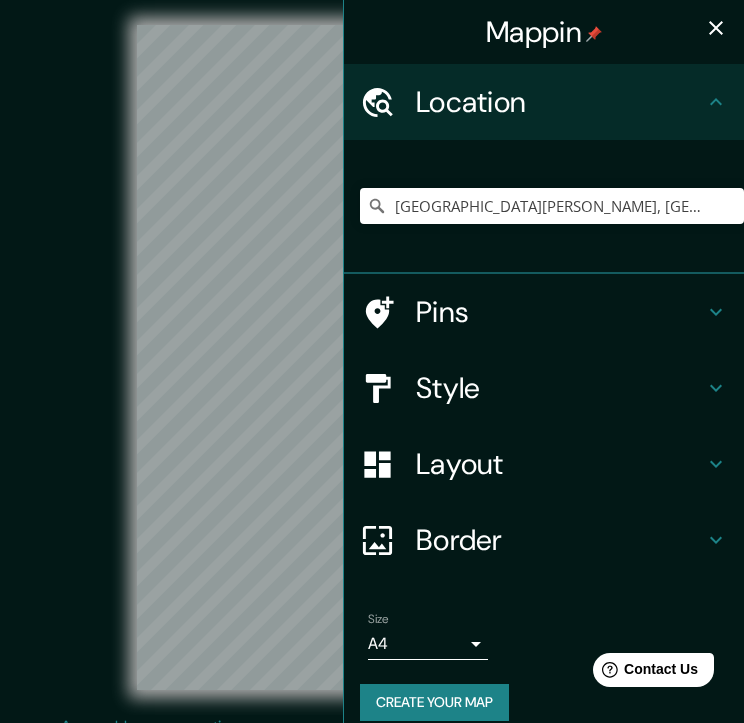 click 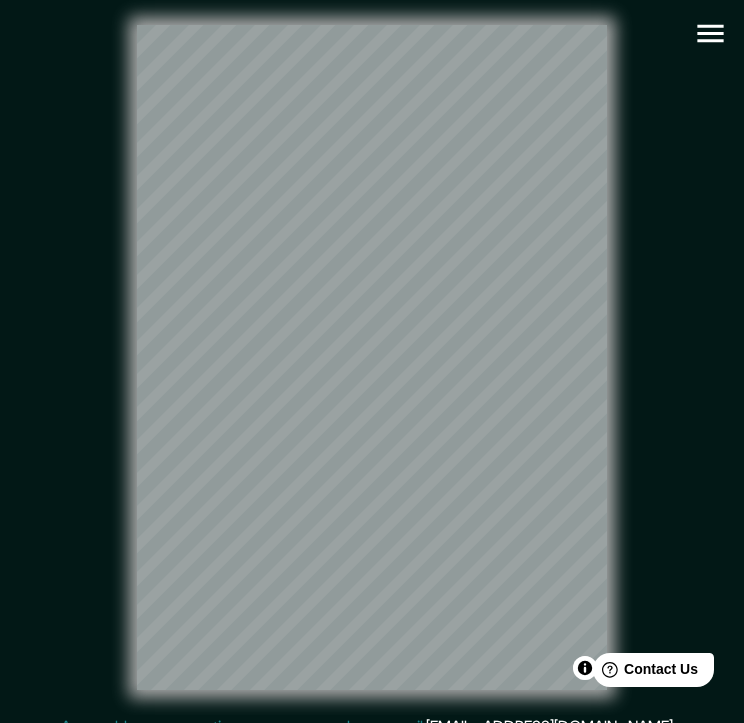 click at bounding box center [710, 33] 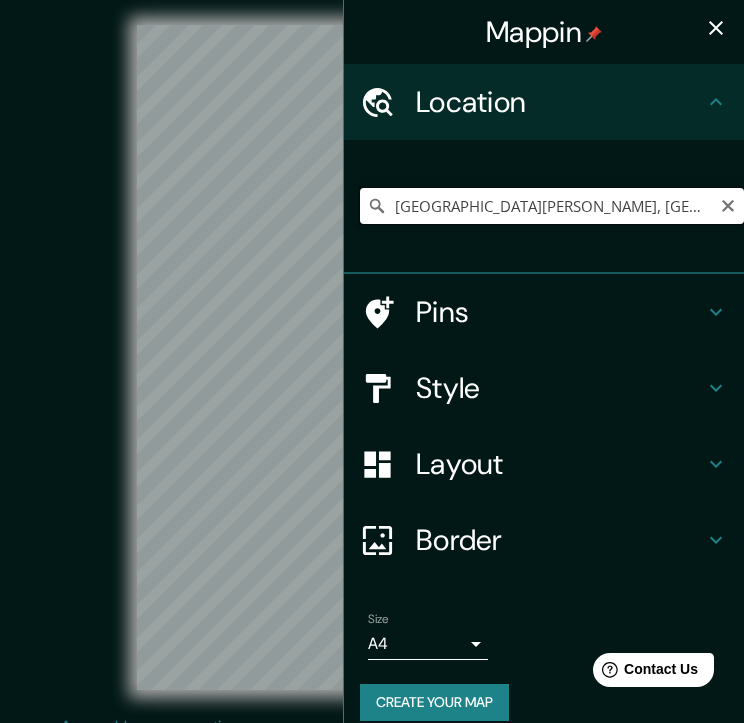 click on "[GEOGRAPHIC_DATA][PERSON_NAME], [GEOGRAPHIC_DATA], 56235, [GEOGRAPHIC_DATA]" at bounding box center [552, 206] 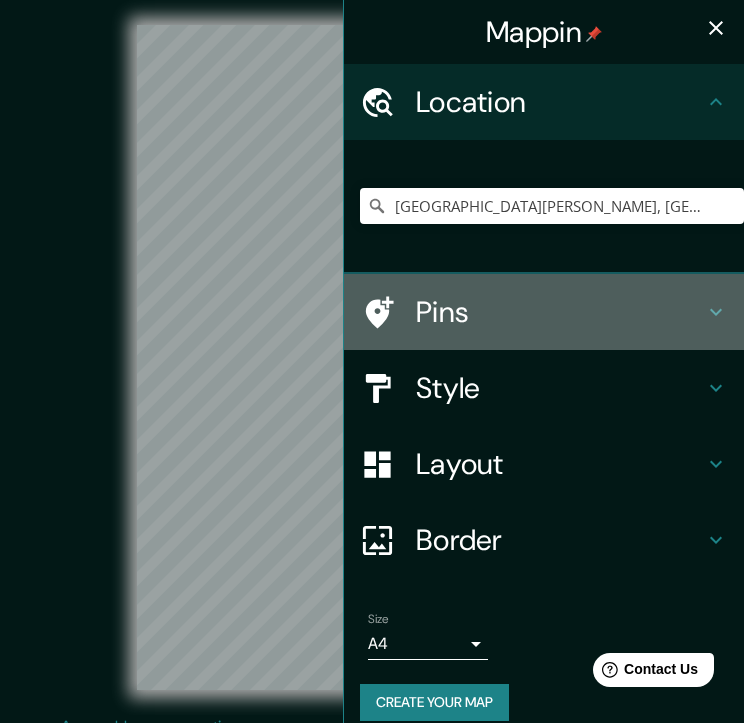 click on "Pins" at bounding box center (560, 312) 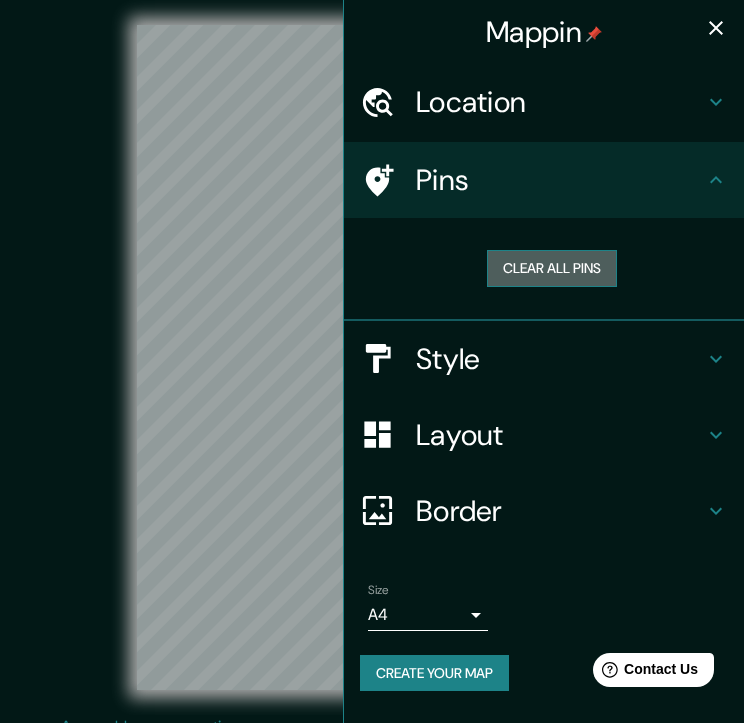 click on "Clear all pins" at bounding box center [552, 268] 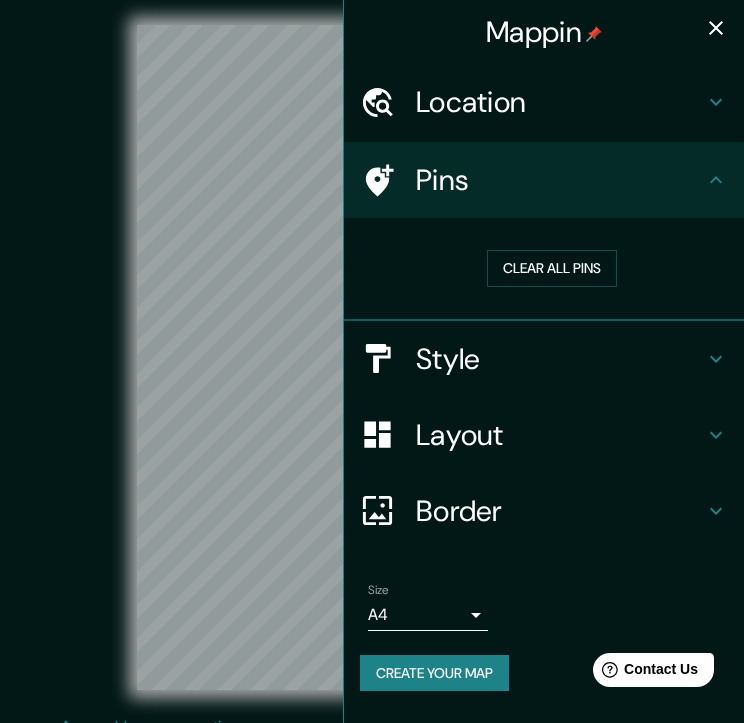 click 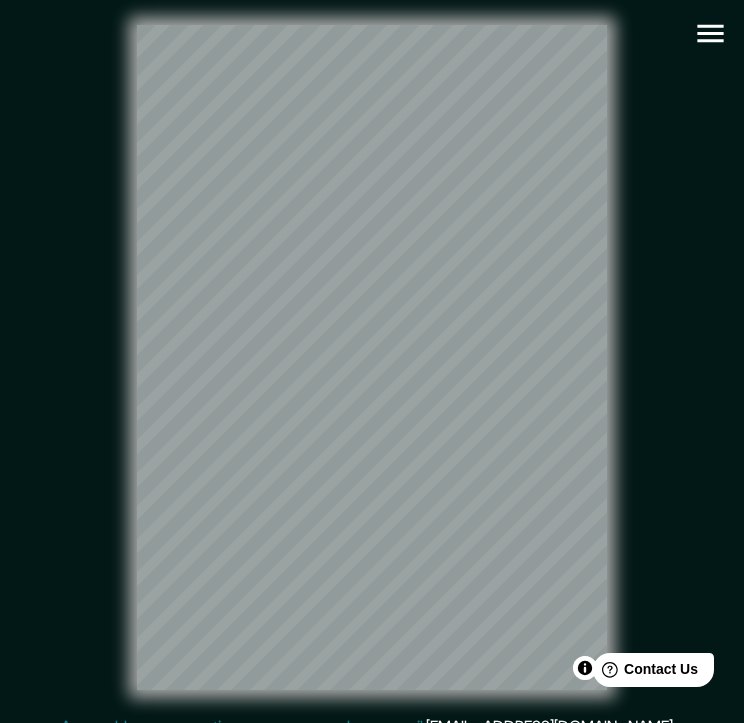 click 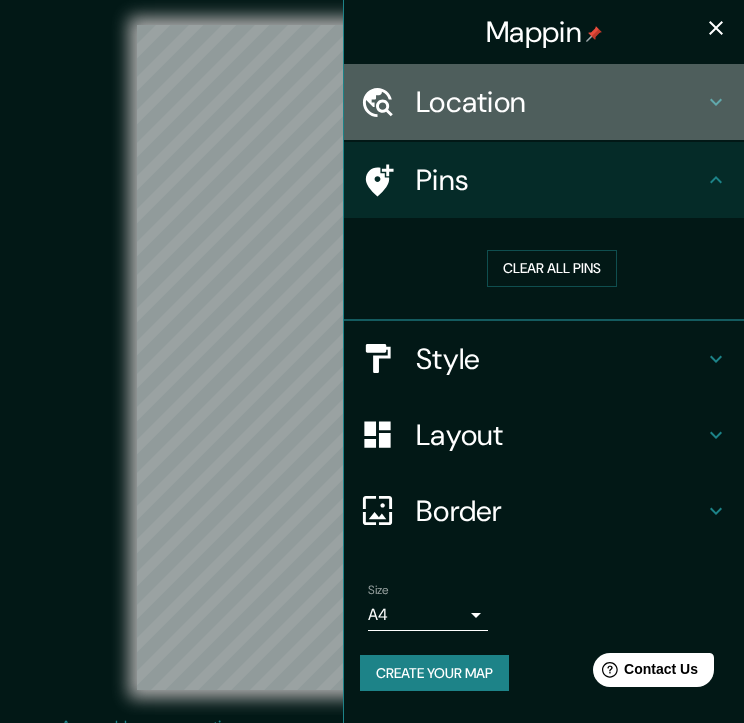 click on "Location" at bounding box center [560, 102] 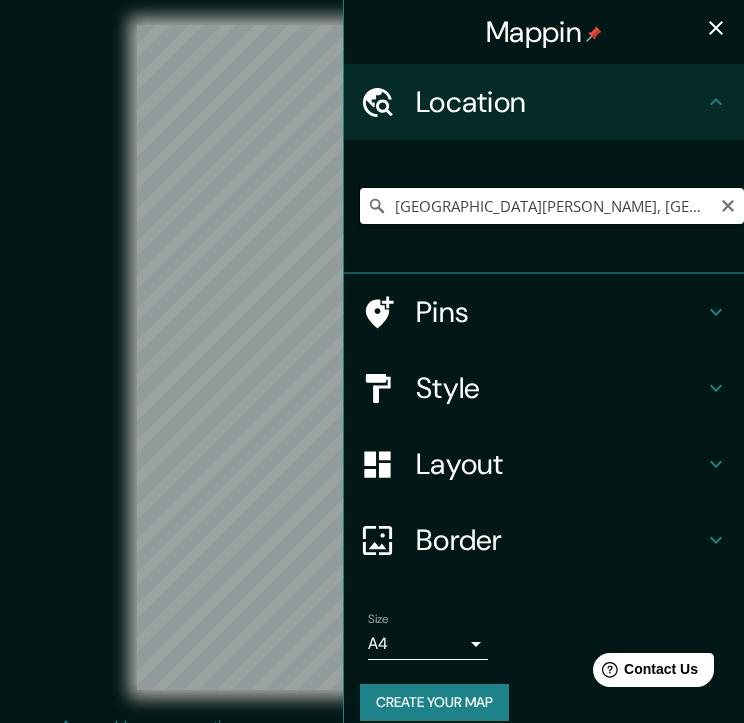 click on "[GEOGRAPHIC_DATA][PERSON_NAME], [GEOGRAPHIC_DATA], 56235, [GEOGRAPHIC_DATA]" at bounding box center [552, 206] 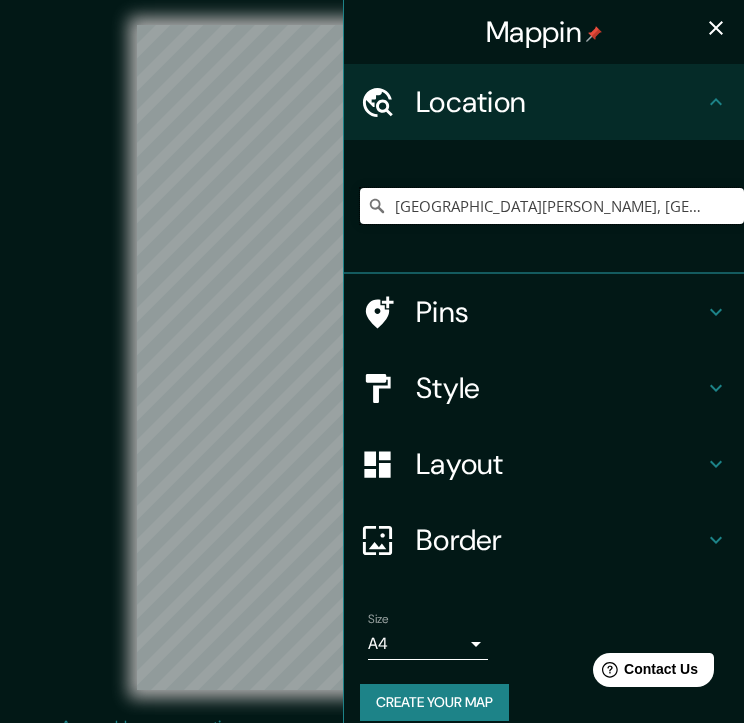 scroll, scrollTop: 0, scrollLeft: 21, axis: horizontal 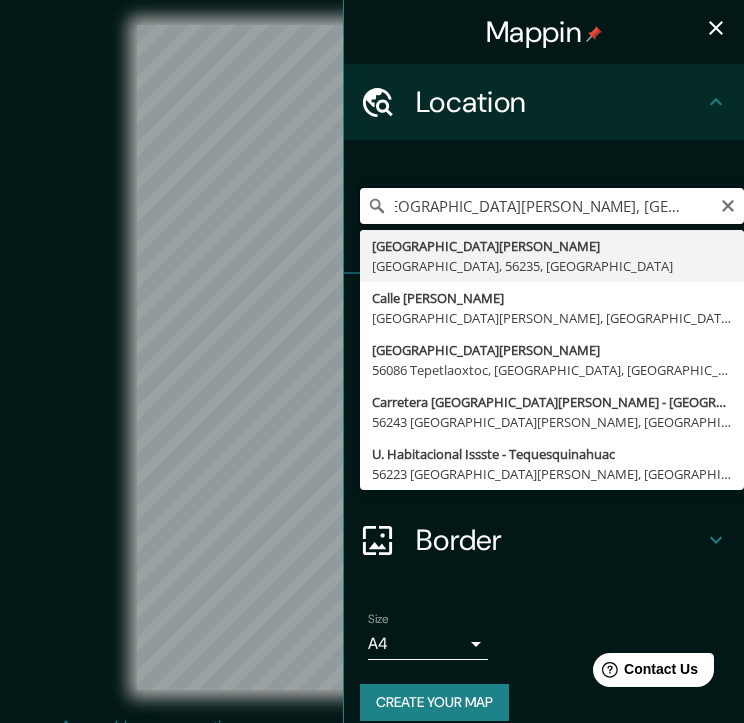 drag, startPoint x: 426, startPoint y: 206, endPoint x: 440, endPoint y: 189, distance: 22.022715 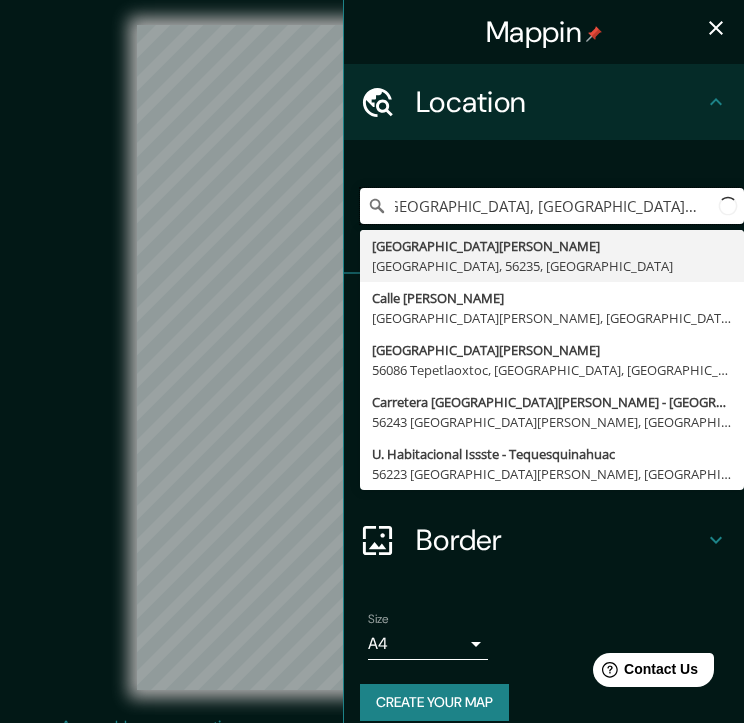 scroll, scrollTop: 0, scrollLeft: 0, axis: both 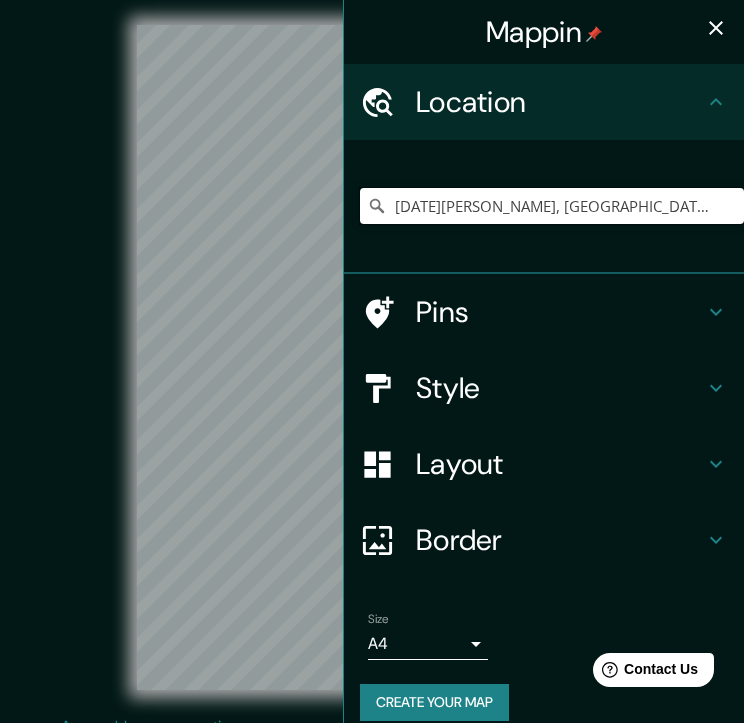 type on "[DATE][PERSON_NAME], [GEOGRAPHIC_DATA], [GEOGRAPHIC_DATA]" 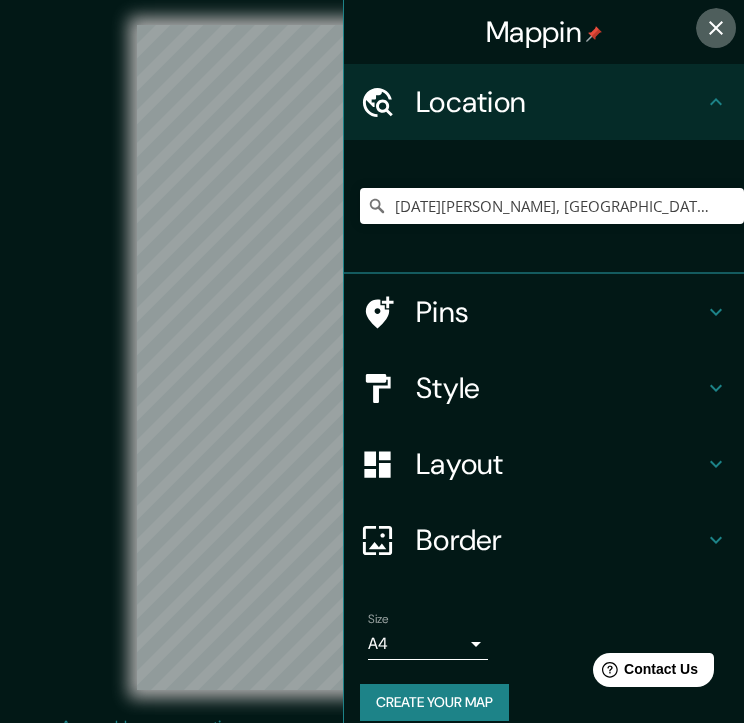 click 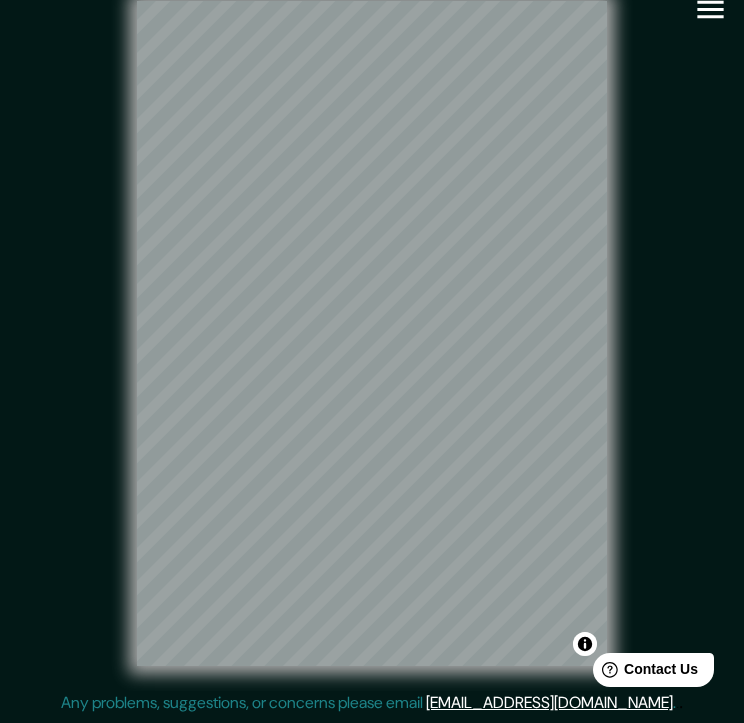 scroll, scrollTop: 37, scrollLeft: 0, axis: vertical 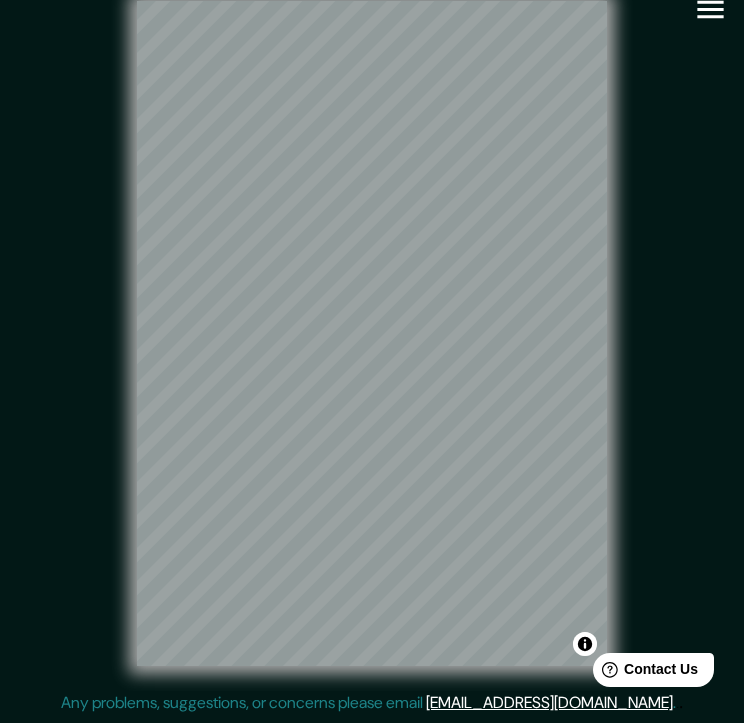 click on "© Mapbox   © OpenStreetMap   Improve this map" at bounding box center (372, 333) 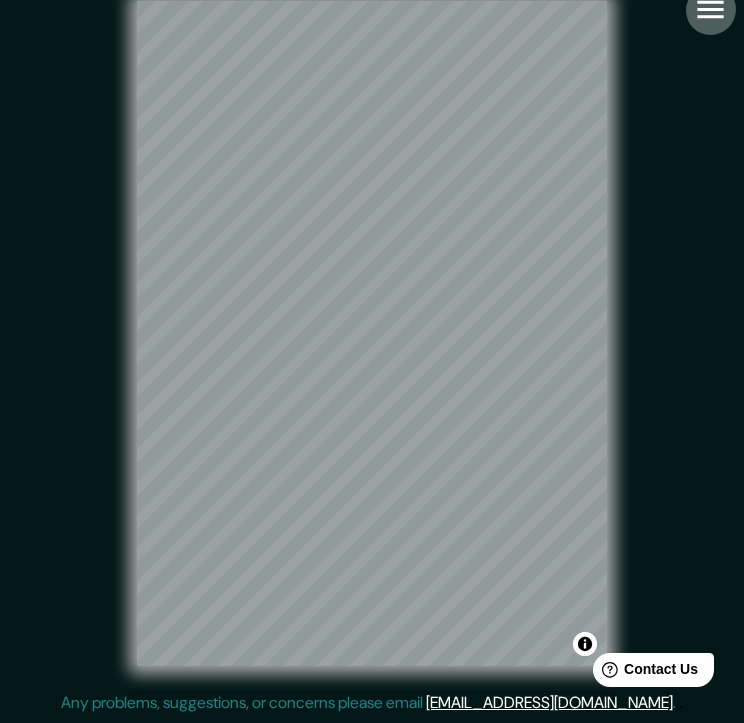 click 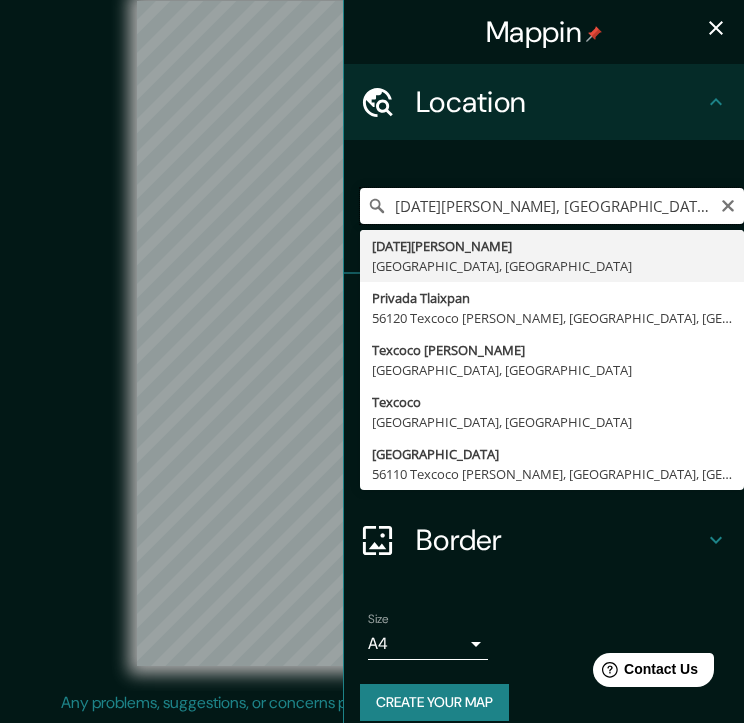click on "[DATE][PERSON_NAME], [GEOGRAPHIC_DATA], [GEOGRAPHIC_DATA]" at bounding box center [552, 206] 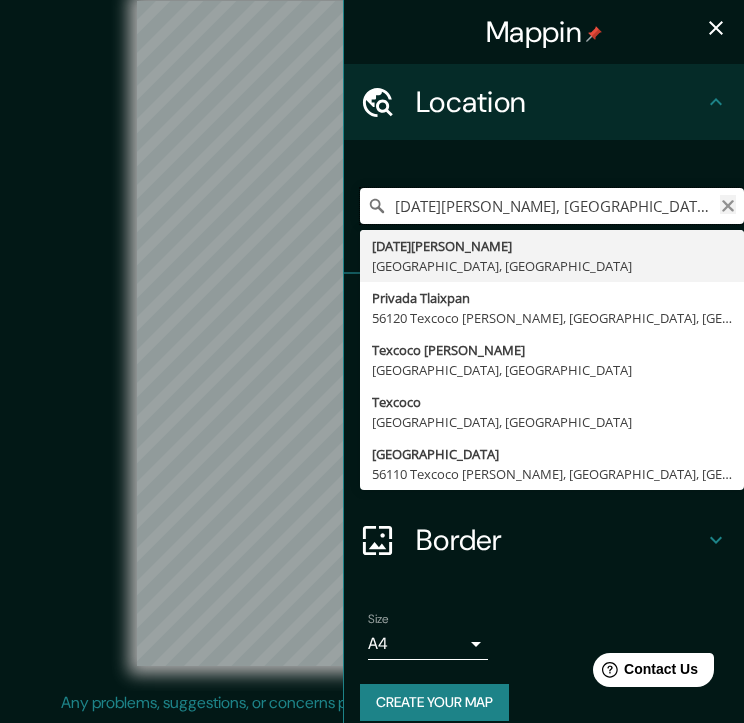click on "[DATE][PERSON_NAME], [GEOGRAPHIC_DATA], [GEOGRAPHIC_DATA] [DATE][GEOGRAPHIC_DATA][PERSON_NAME]  [GEOGRAPHIC_DATA], [GEOGRAPHIC_DATA] [GEOGRAPHIC_DATA] [GEOGRAPHIC_DATA]  56120 [GEOGRAPHIC_DATA][PERSON_NAME], [GEOGRAPHIC_DATA], [GEOGRAPHIC_DATA] Texcoco [PERSON_NAME]  [GEOGRAPHIC_DATA], [GEOGRAPHIC_DATA] Texcoco  [GEOGRAPHIC_DATA], [GEOGRAPHIC_DATA] [GEOGRAPHIC_DATA]  [GEOGRAPHIC_DATA][PERSON_NAME], [GEOGRAPHIC_DATA], [GEOGRAPHIC_DATA]" at bounding box center (552, 206) 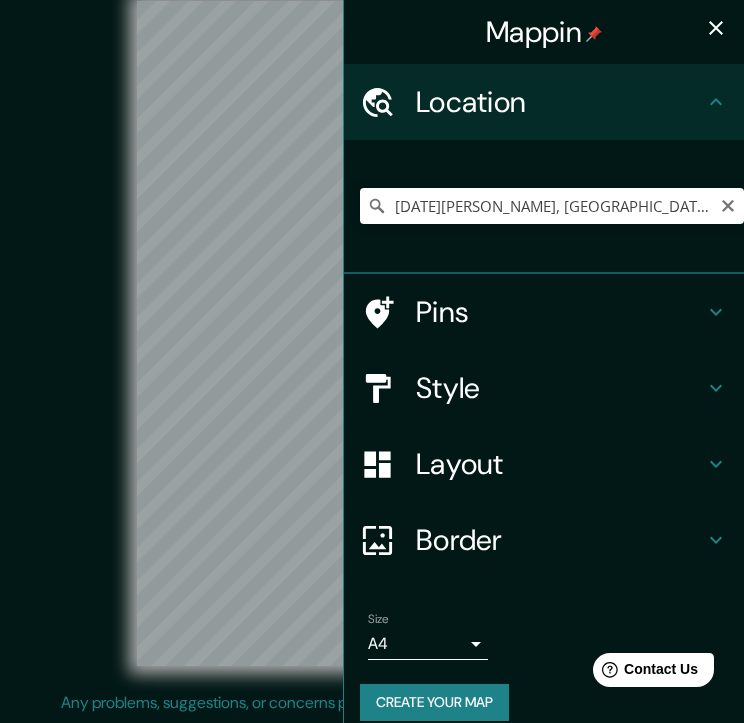 click 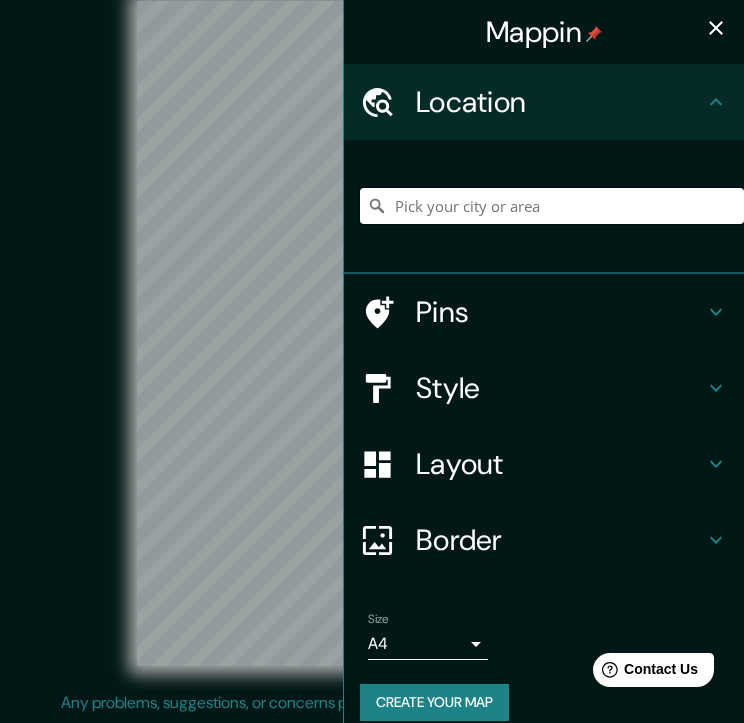paste on "46 56235 [GEOGRAPHIC_DATA][PERSON_NAME], [GEOGRAPHIC_DATA]." 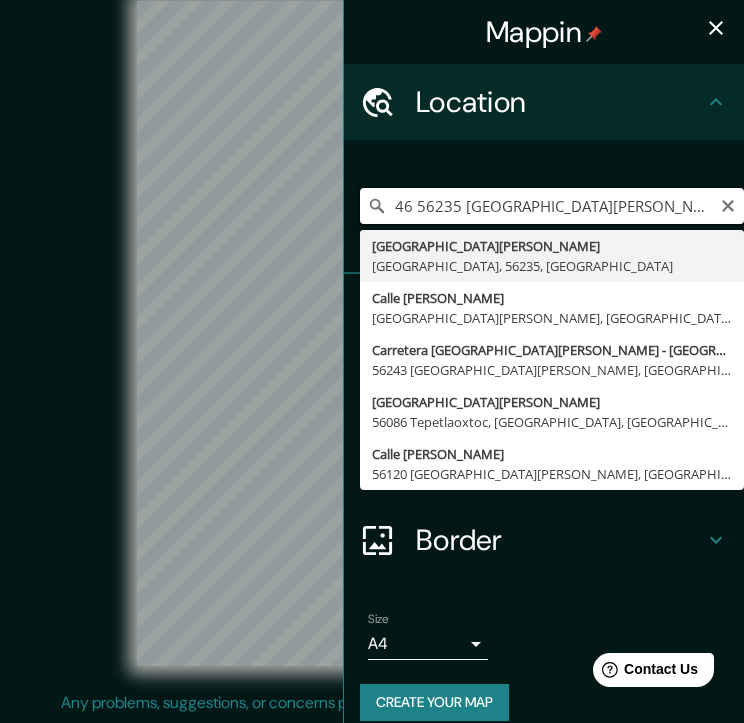 click on "46 56235 [GEOGRAPHIC_DATA][PERSON_NAME], [GEOGRAPHIC_DATA]." at bounding box center (552, 206) 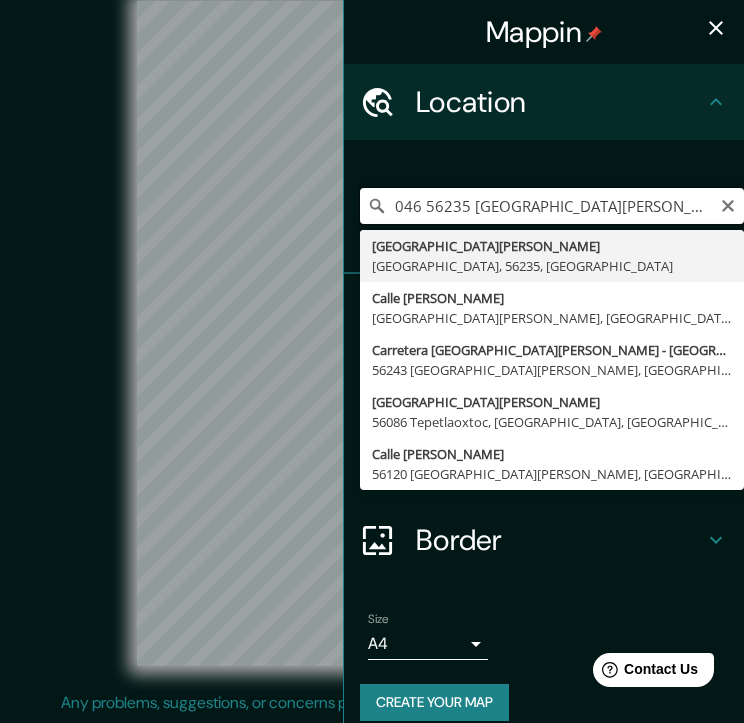 click on "046 56235 [GEOGRAPHIC_DATA][PERSON_NAME], [GEOGRAPHIC_DATA]." at bounding box center (552, 206) 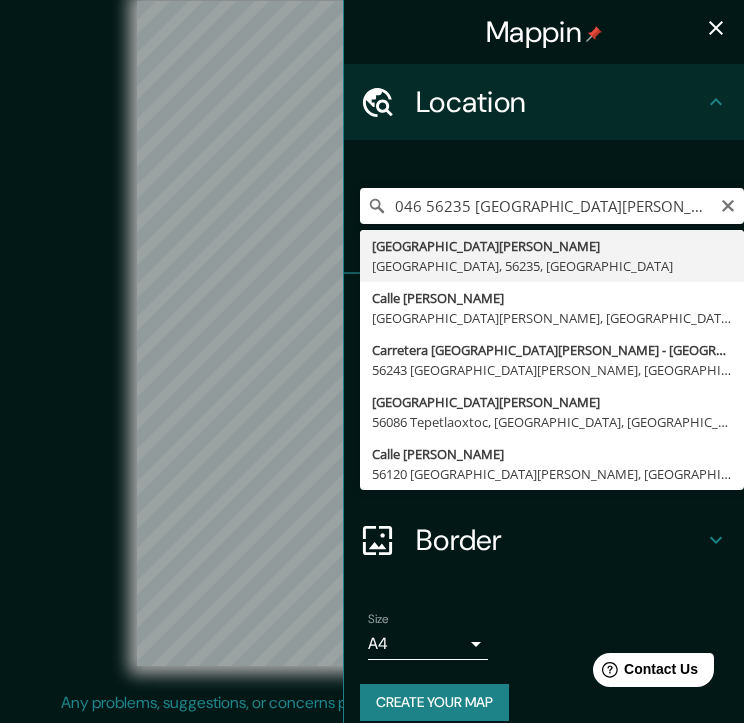 type on "[GEOGRAPHIC_DATA][PERSON_NAME], [GEOGRAPHIC_DATA], 56235, [GEOGRAPHIC_DATA]" 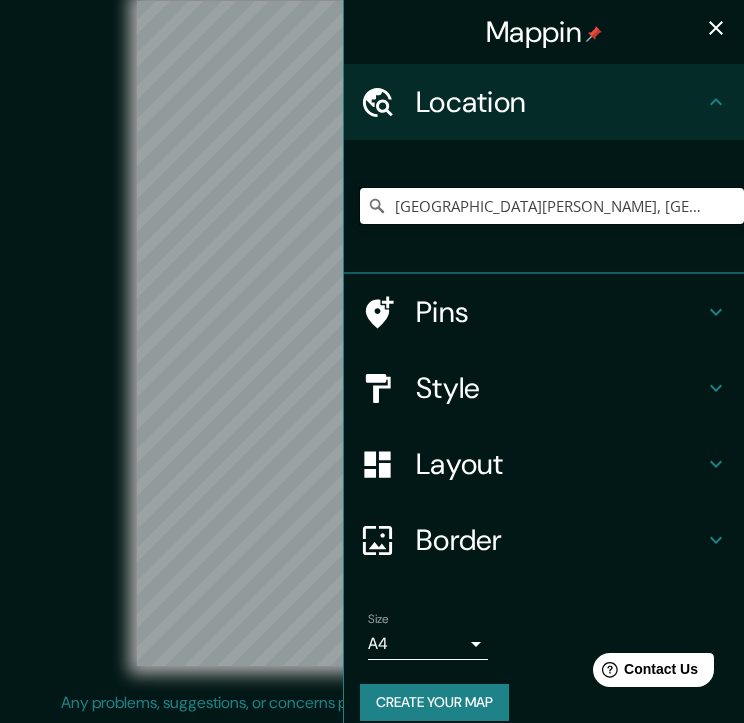 scroll, scrollTop: 0, scrollLeft: 0, axis: both 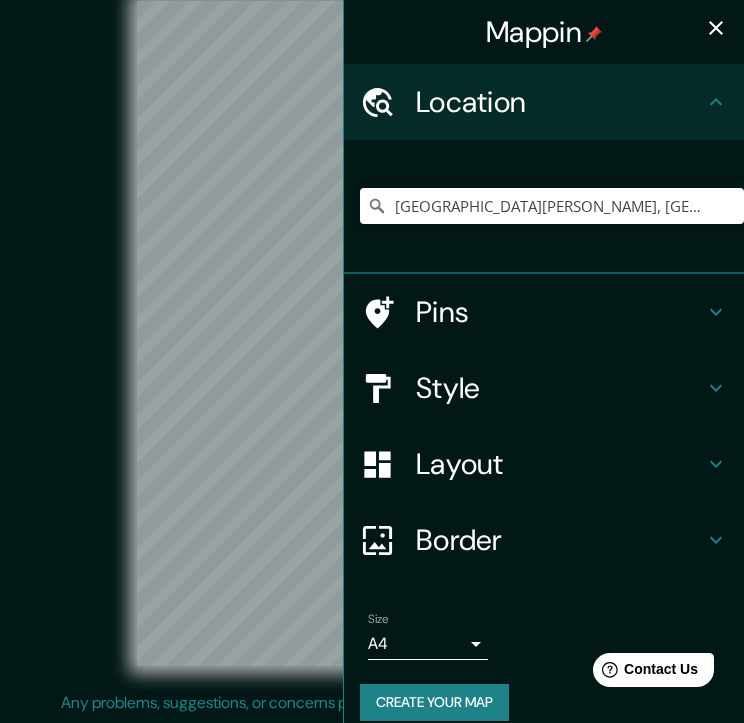 click 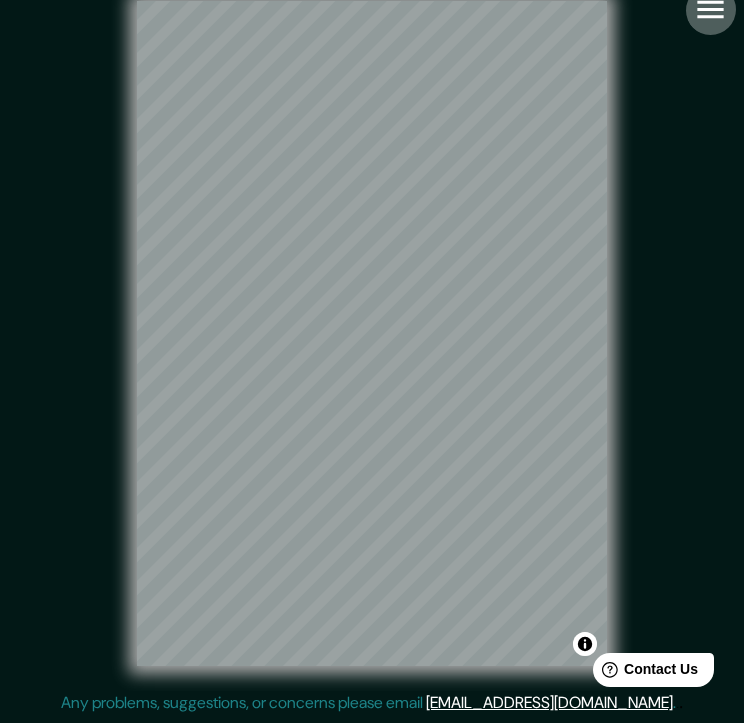 click 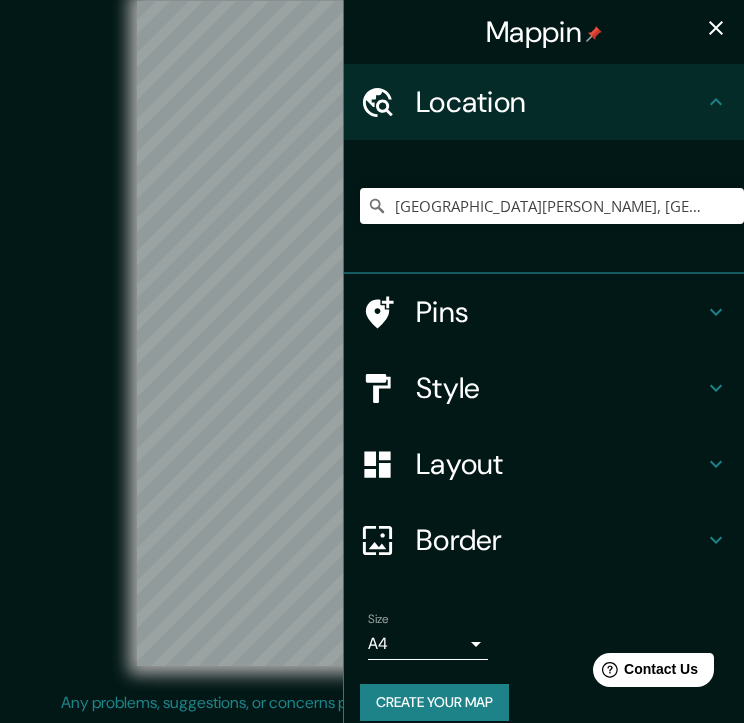 click on "Style" at bounding box center [560, 388] 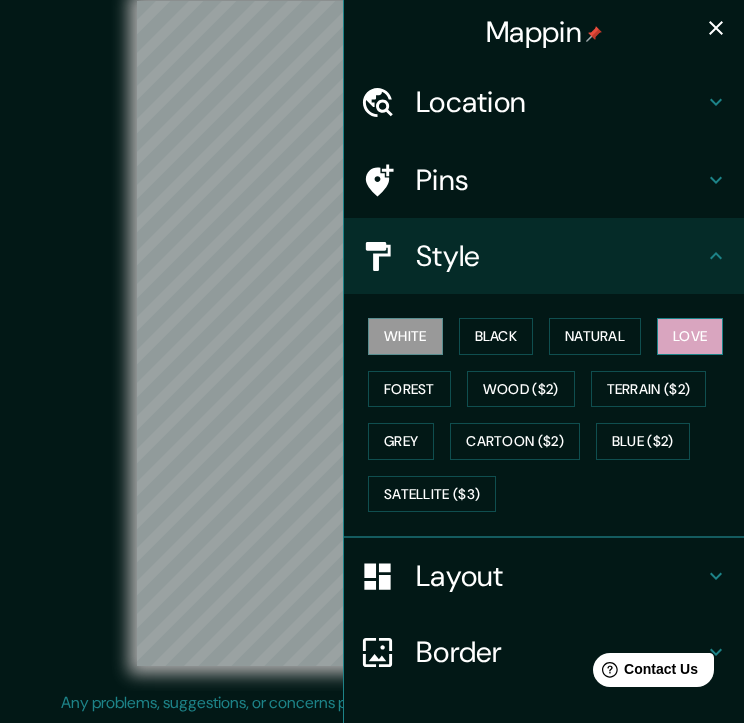 click on "Love" at bounding box center [690, 336] 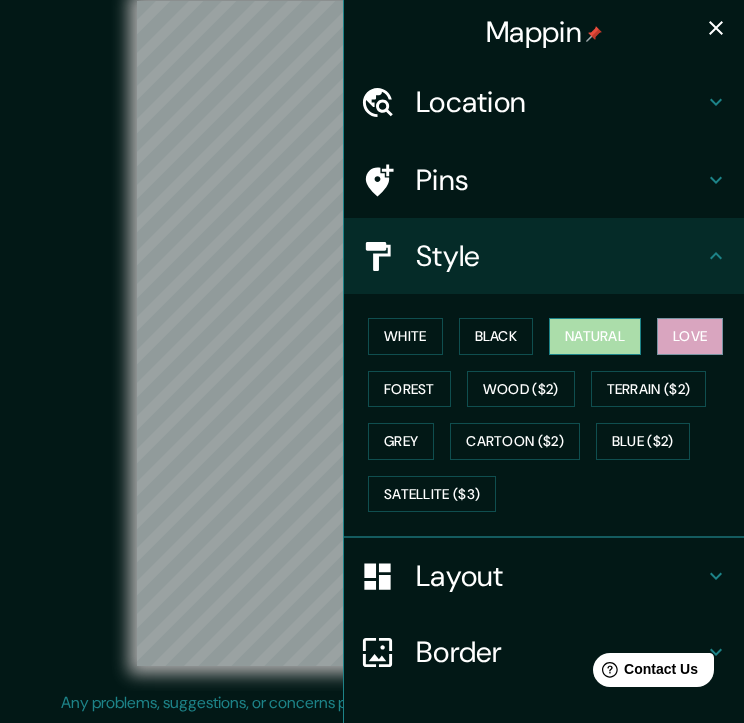 click on "Natural" at bounding box center (595, 336) 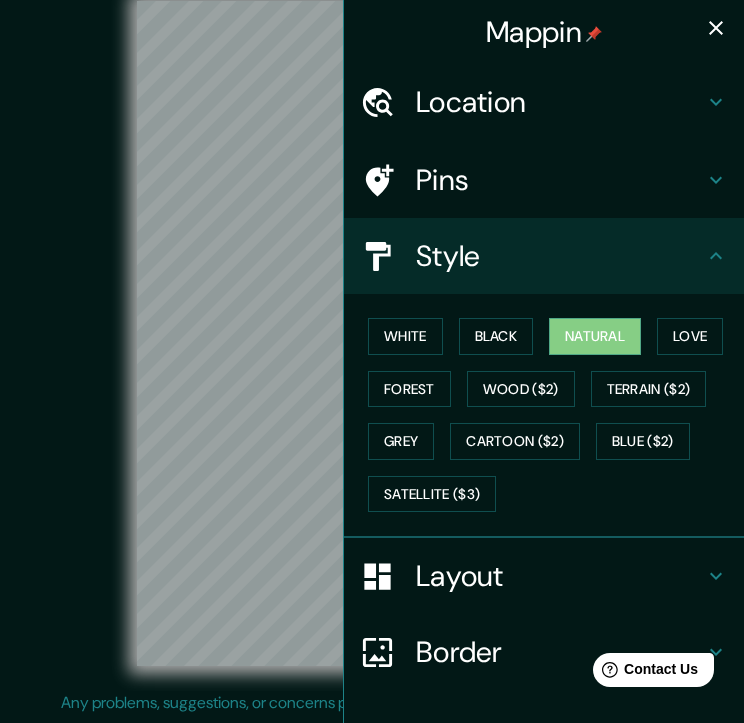 drag, startPoint x: 713, startPoint y: 23, endPoint x: 679, endPoint y: 22, distance: 34.0147 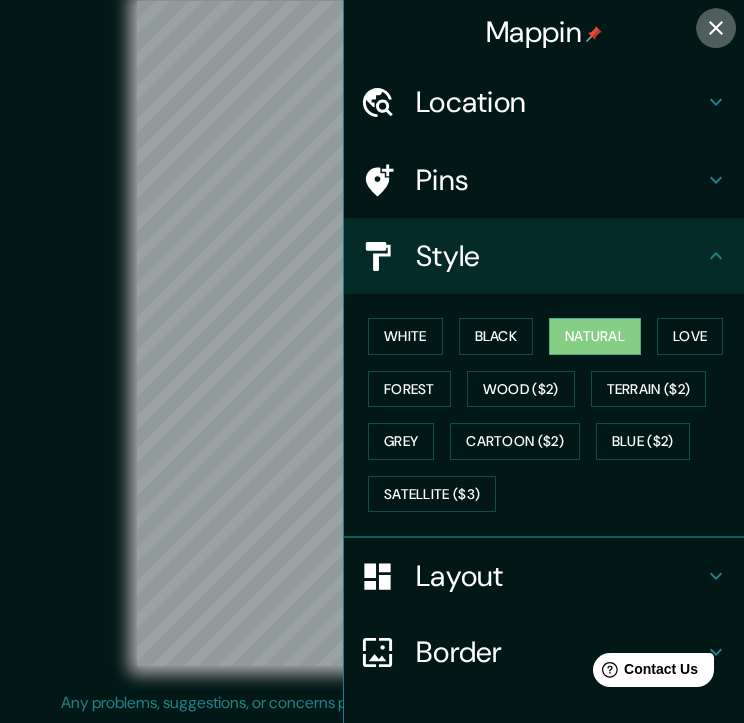 click 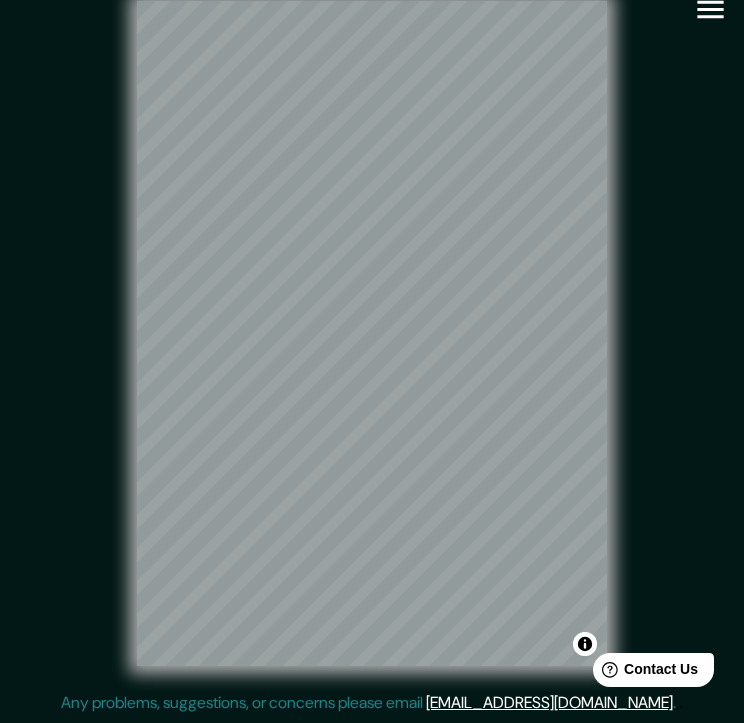 click at bounding box center (710, 9) 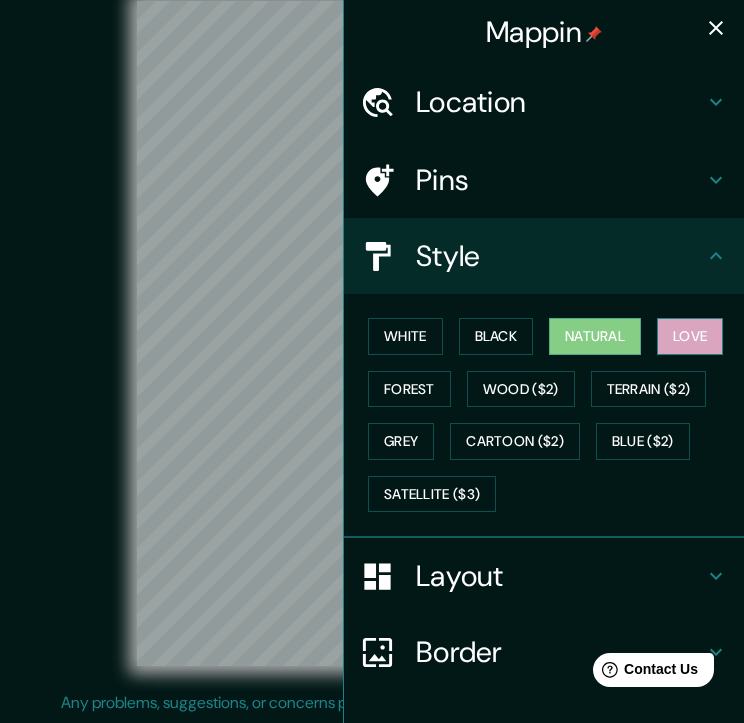 click on "Love" at bounding box center (690, 336) 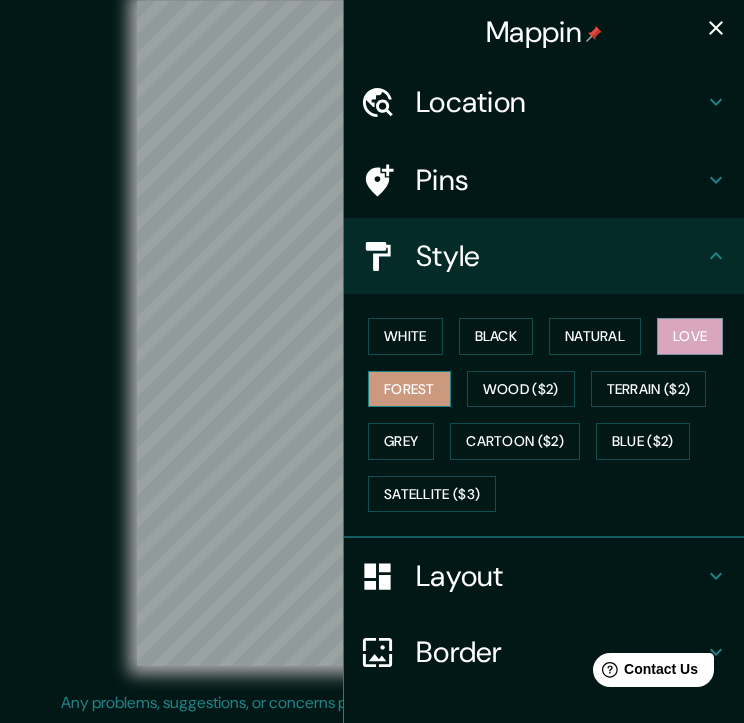 click on "Forest" at bounding box center (409, 389) 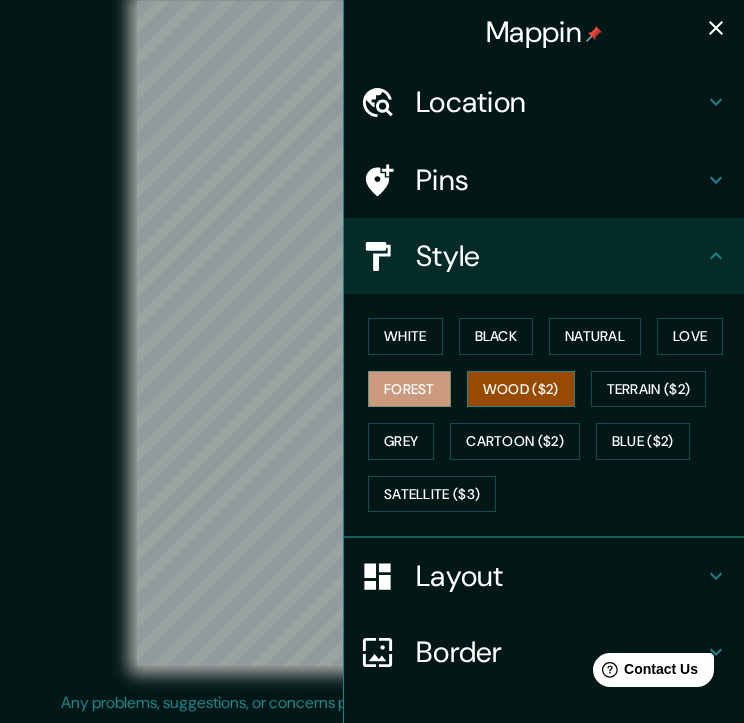 click on "Wood ($2)" at bounding box center [521, 389] 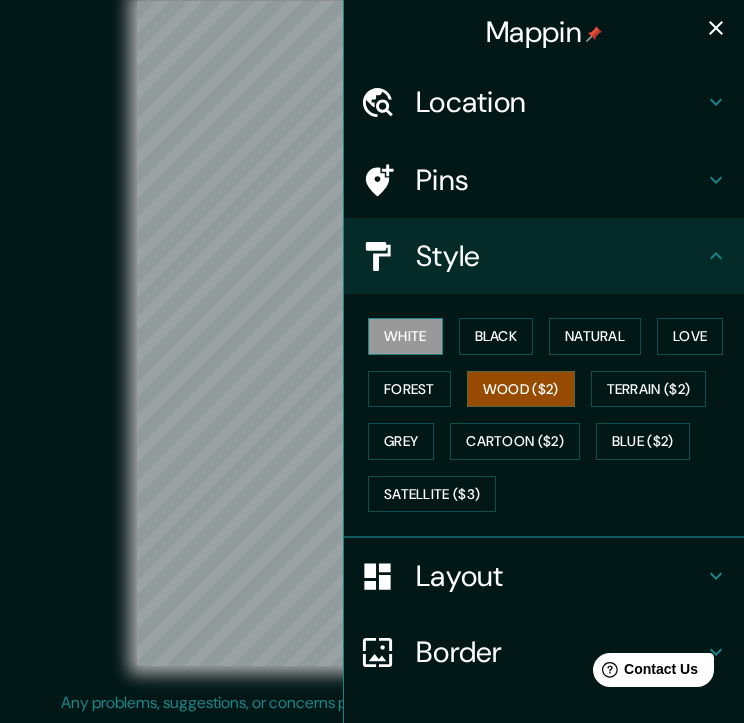 click on "White" at bounding box center (405, 336) 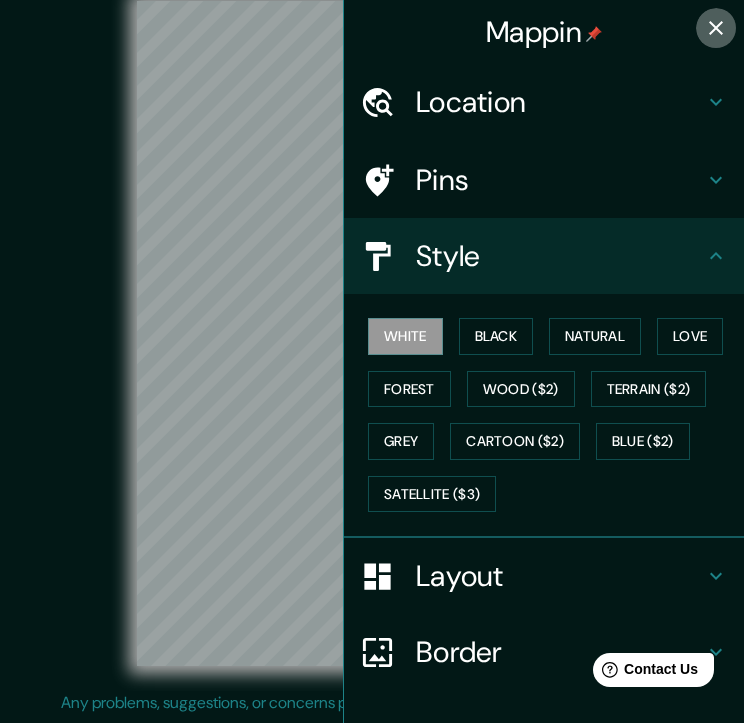 click at bounding box center [716, 28] 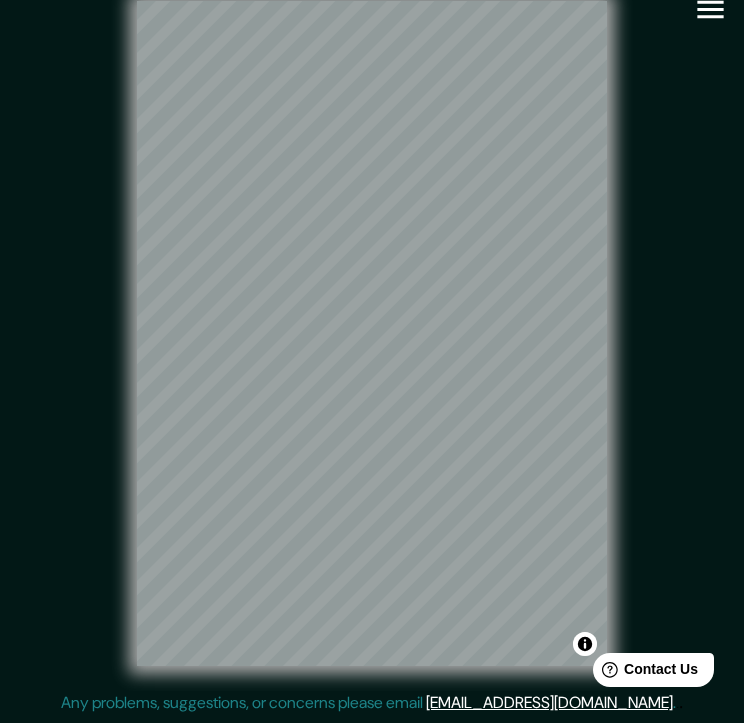 click on "© Mapbox   © OpenStreetMap   Improve this map" at bounding box center (372, 333) 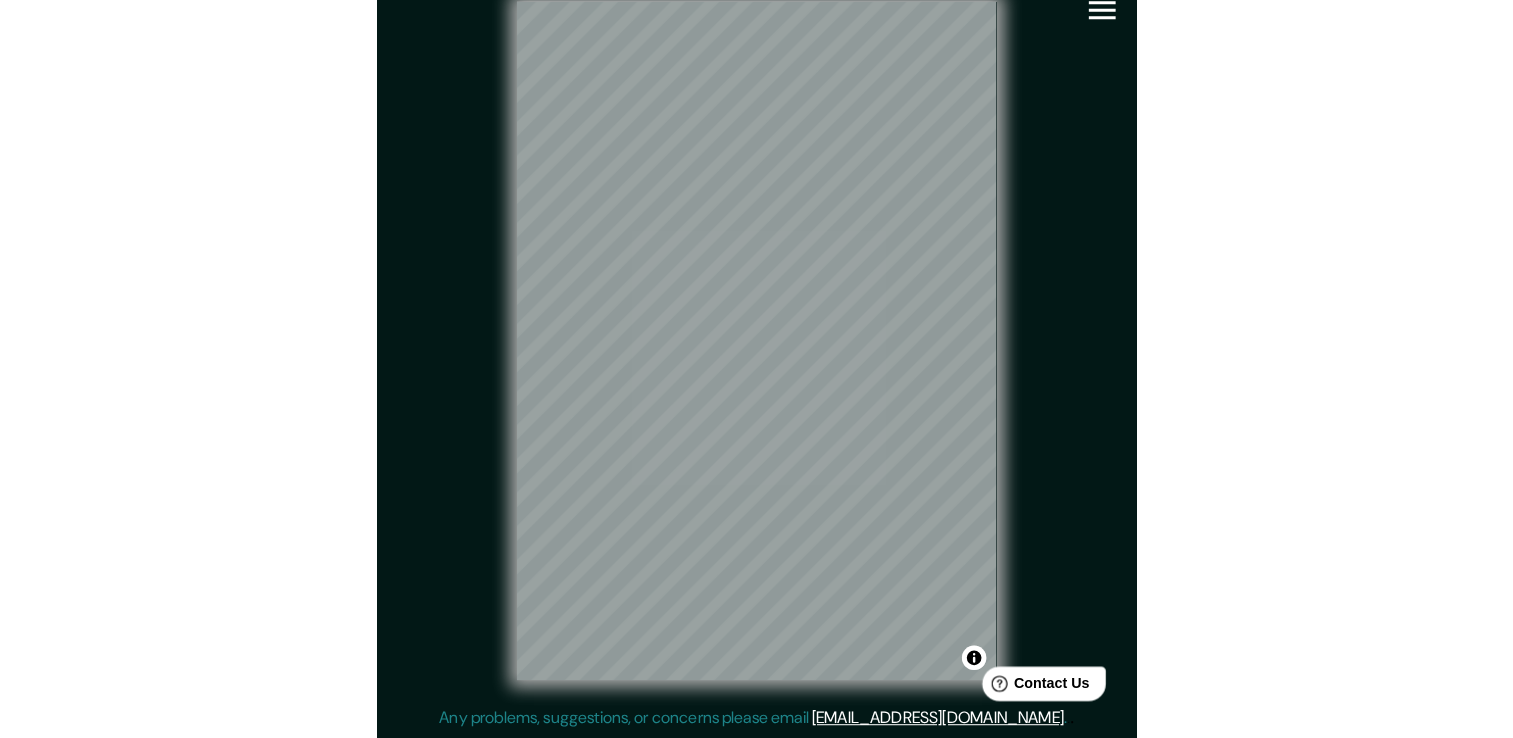 scroll, scrollTop: 22, scrollLeft: 0, axis: vertical 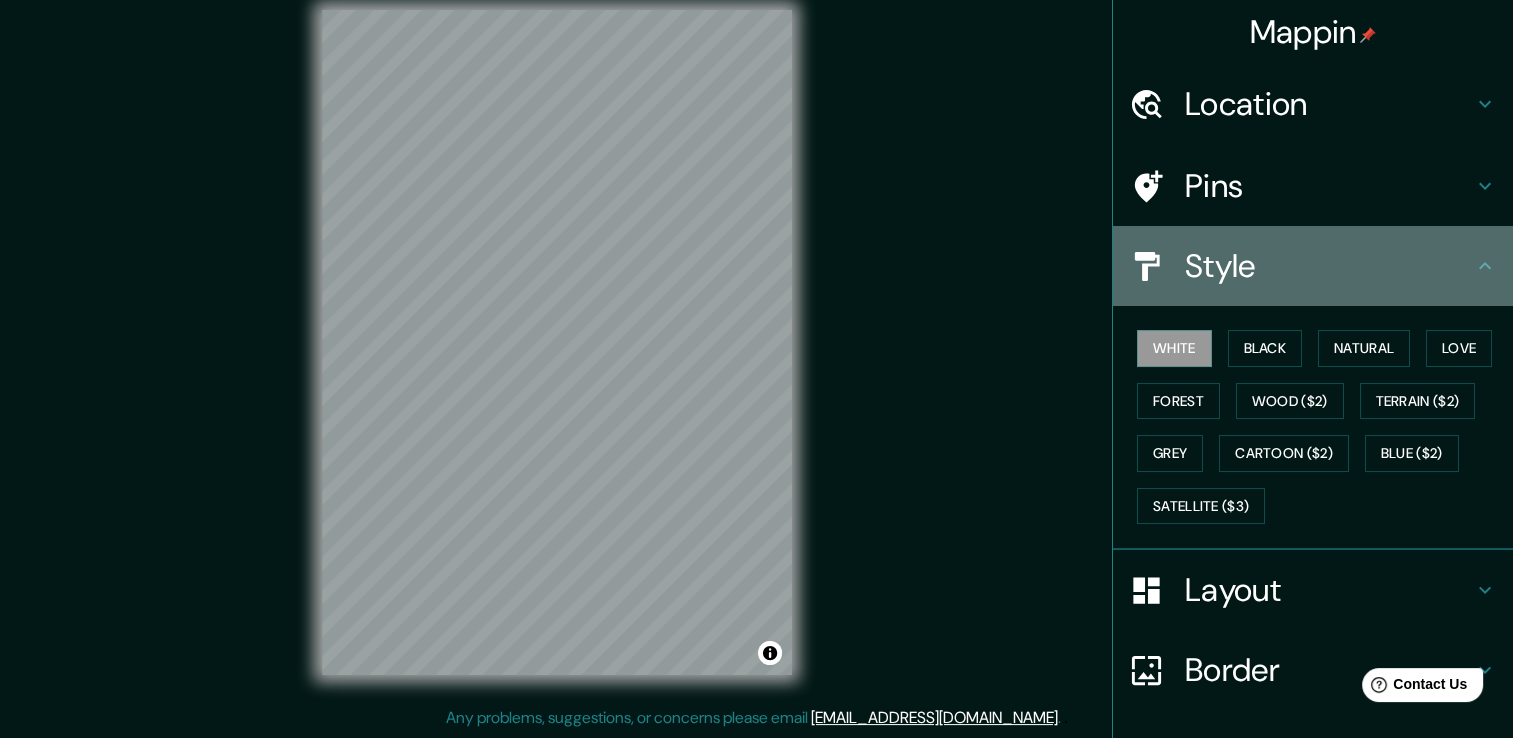 click on "Style" at bounding box center (1329, 266) 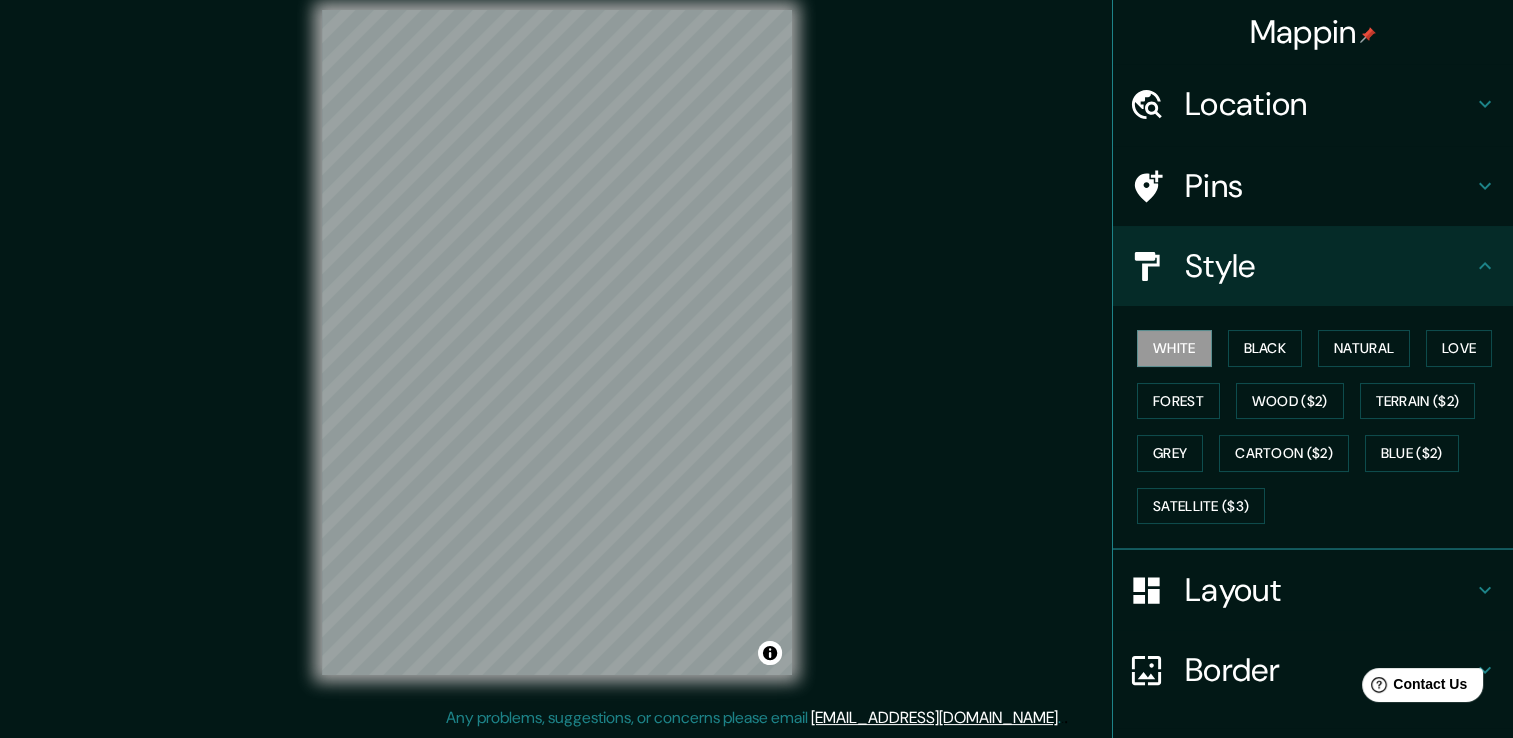 click 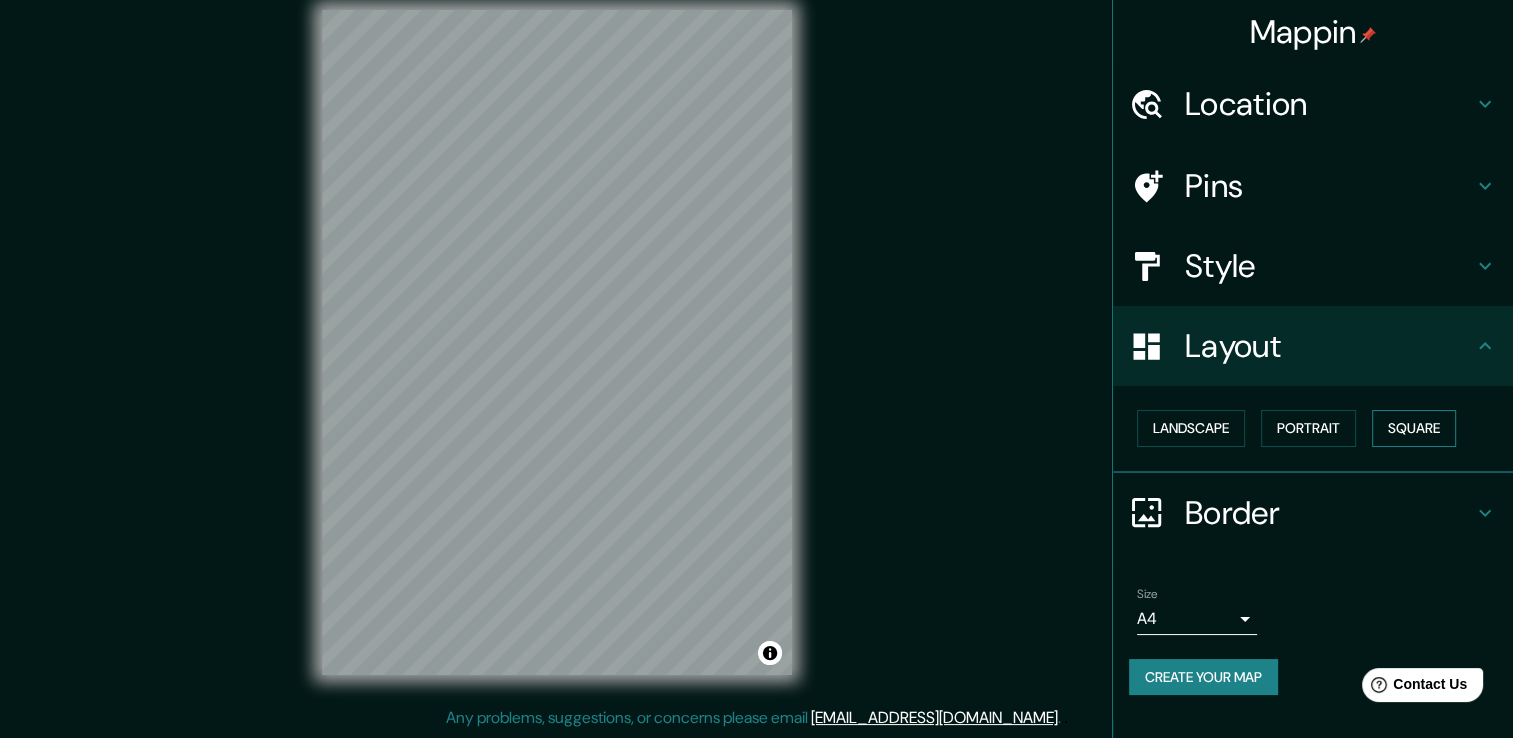 click on "Square" at bounding box center [1414, 428] 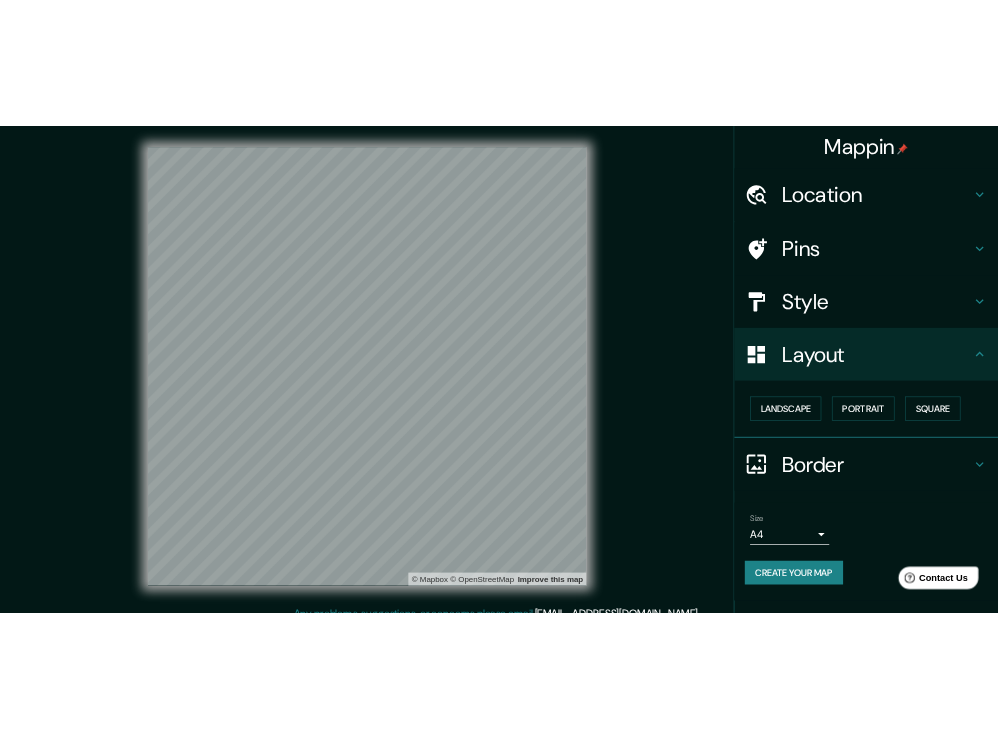 scroll, scrollTop: 0, scrollLeft: 0, axis: both 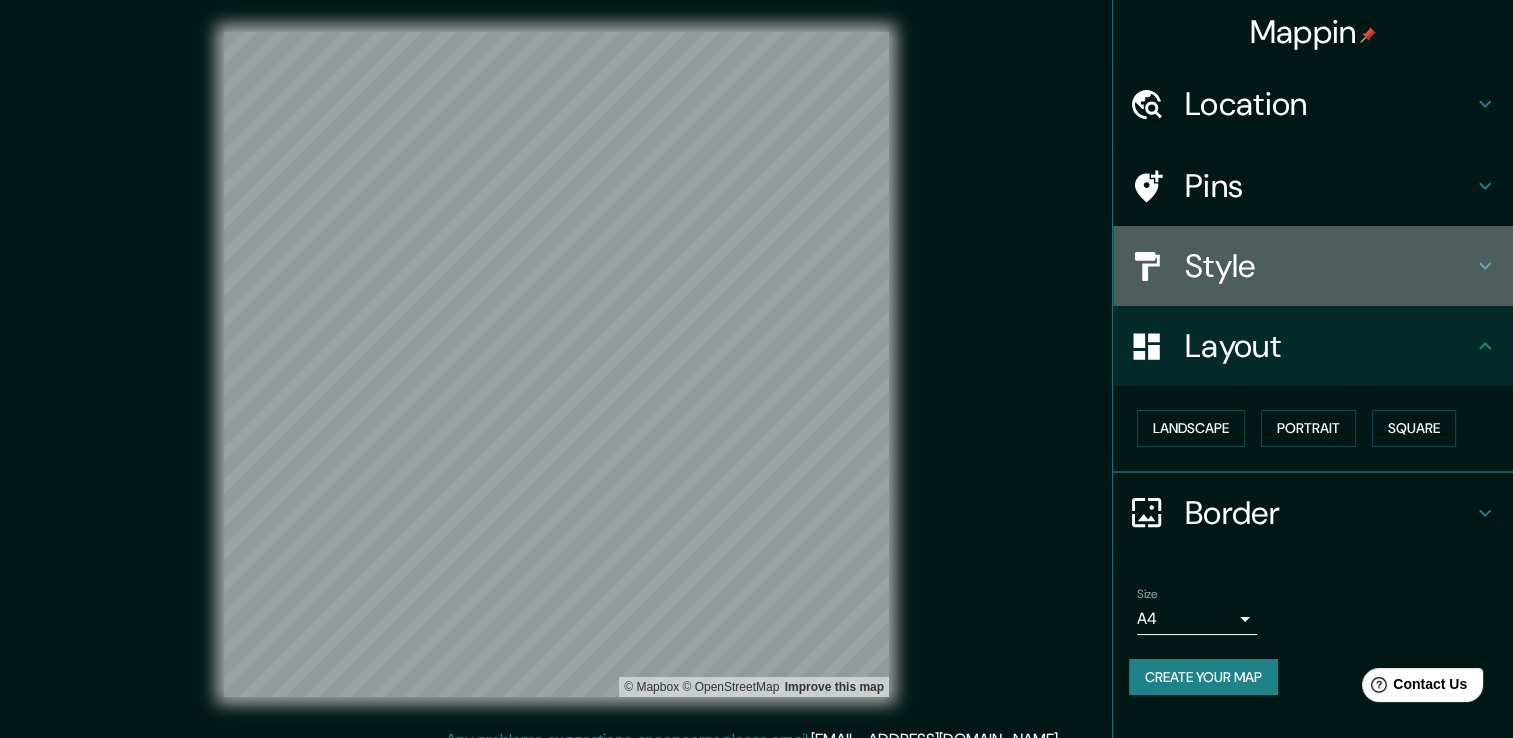 click on "Style" at bounding box center (1313, 266) 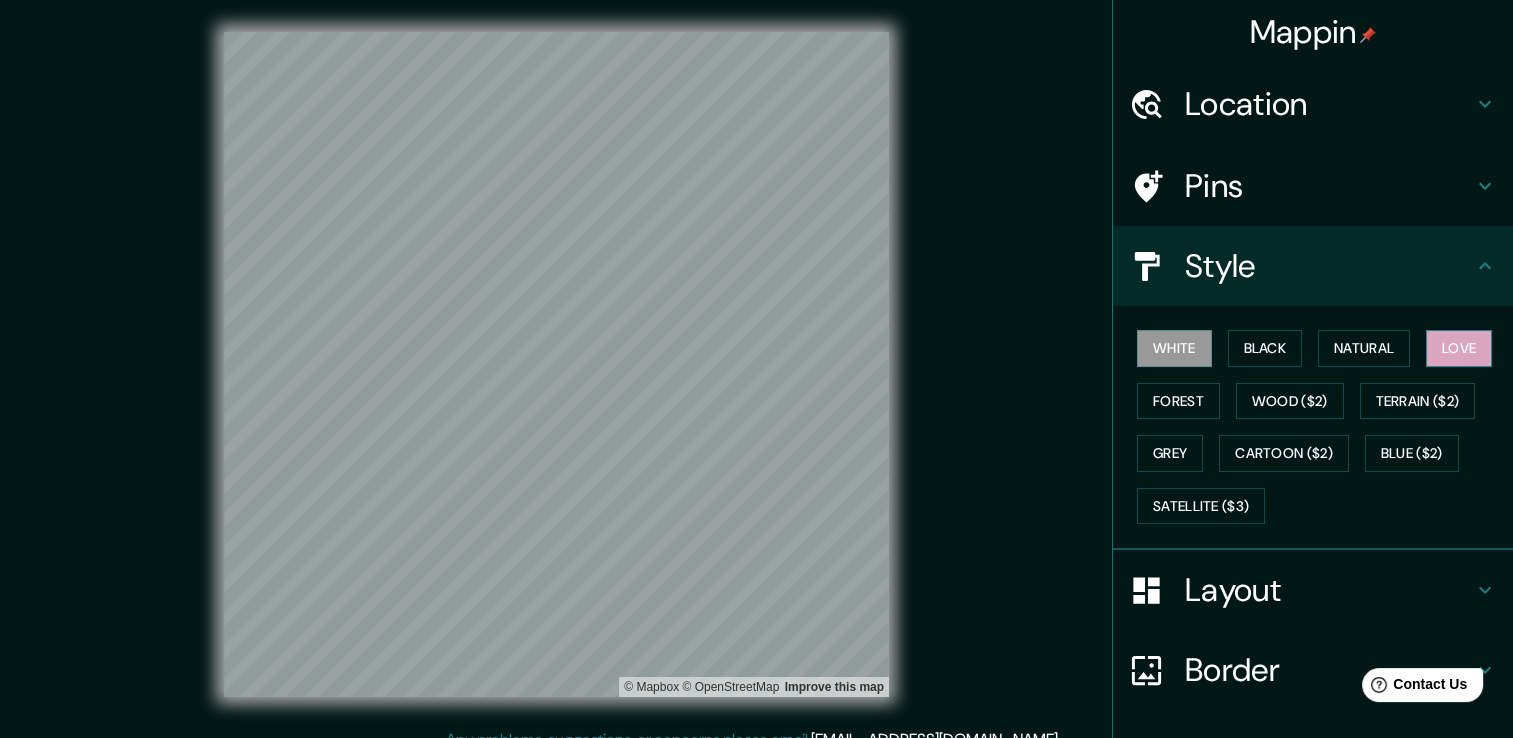 click on "Love" at bounding box center (1459, 348) 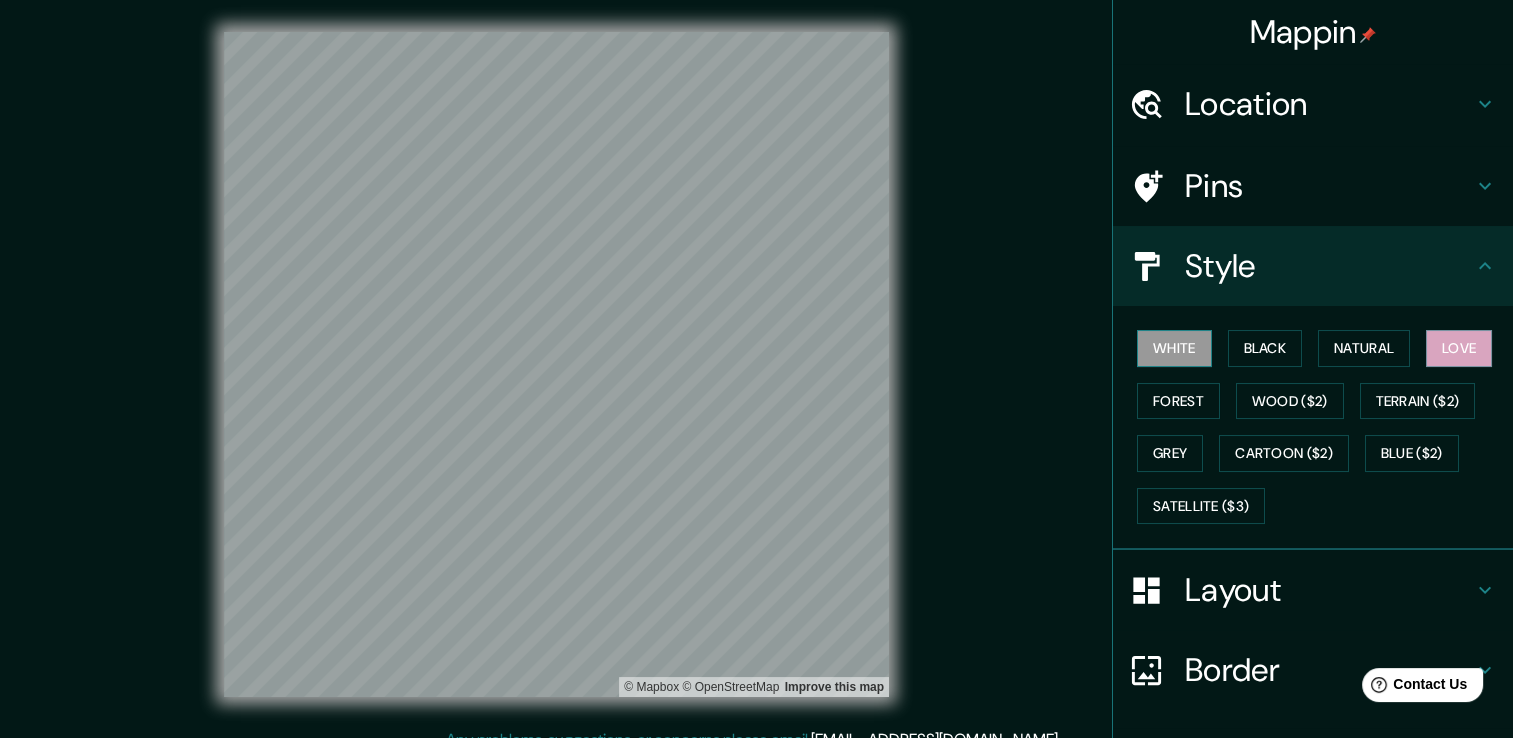 click on "White" at bounding box center (1174, 348) 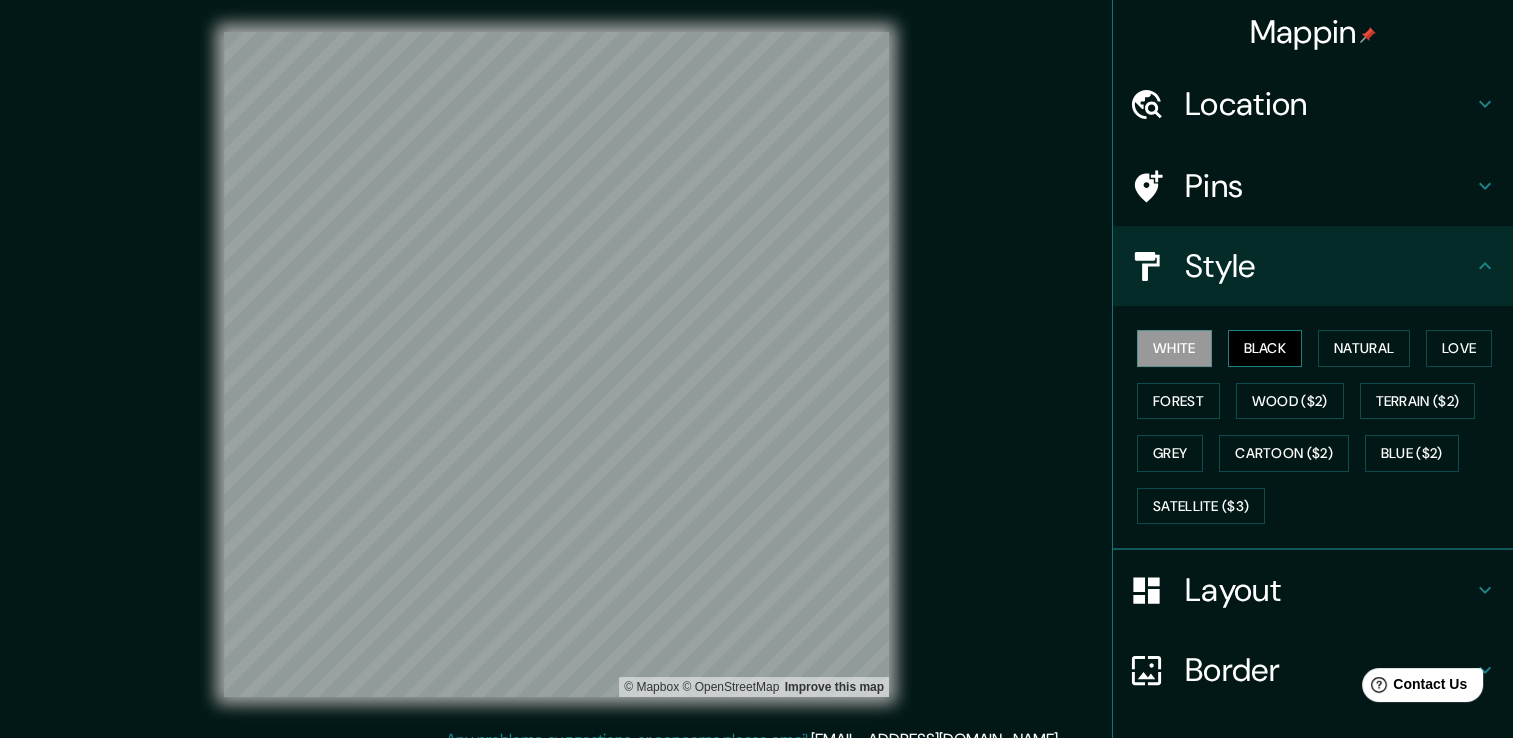 click on "Black" at bounding box center (1265, 348) 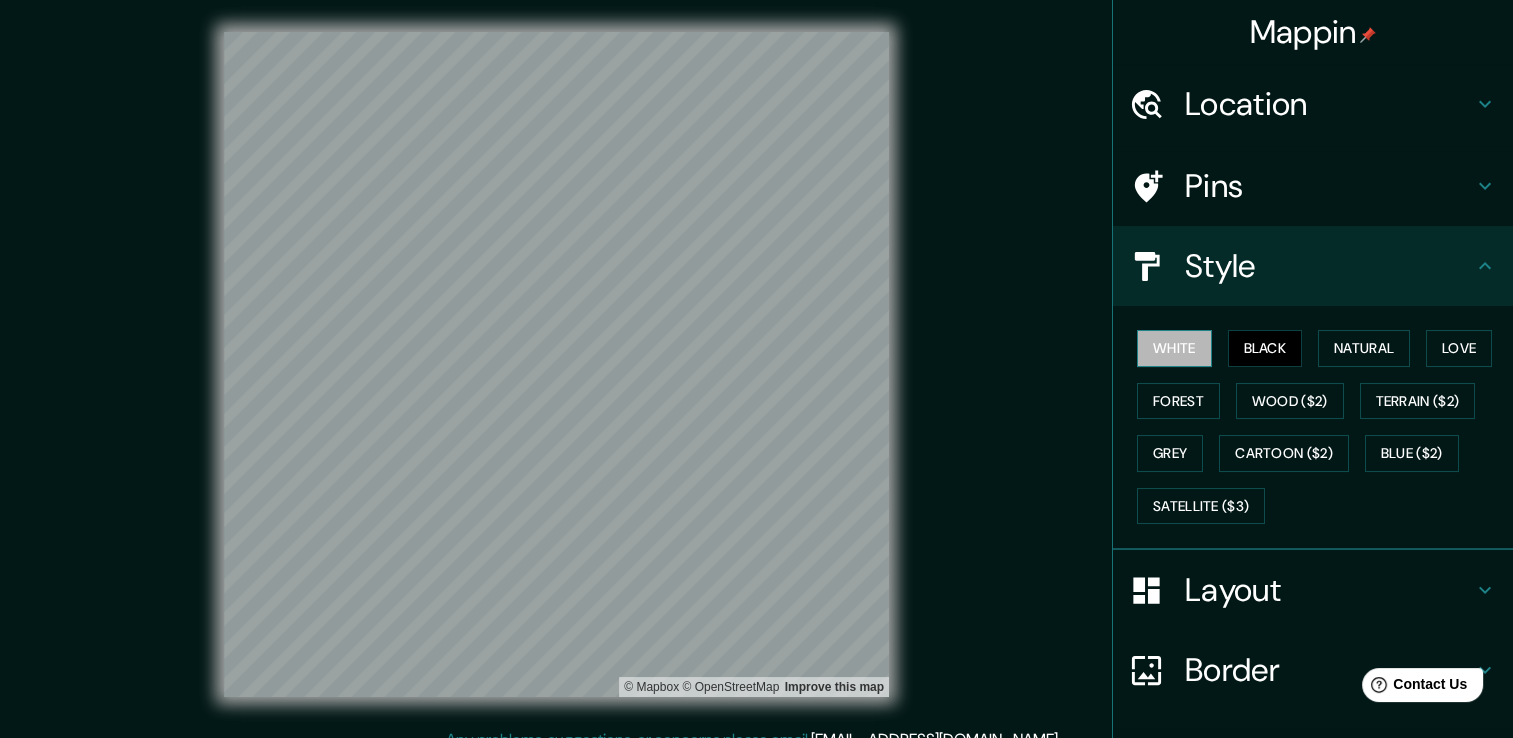click on "White" at bounding box center [1174, 348] 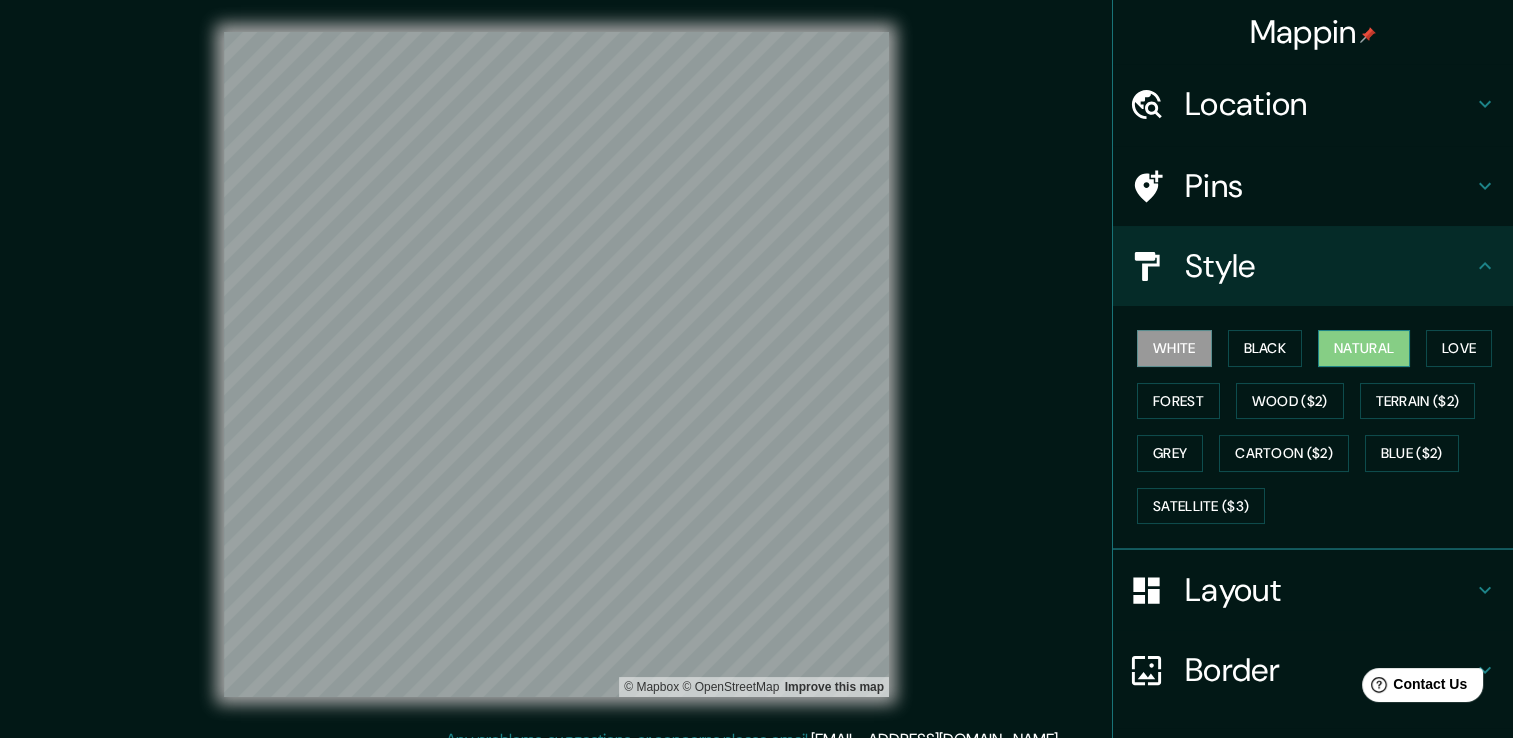 click on "Natural" at bounding box center (1364, 348) 